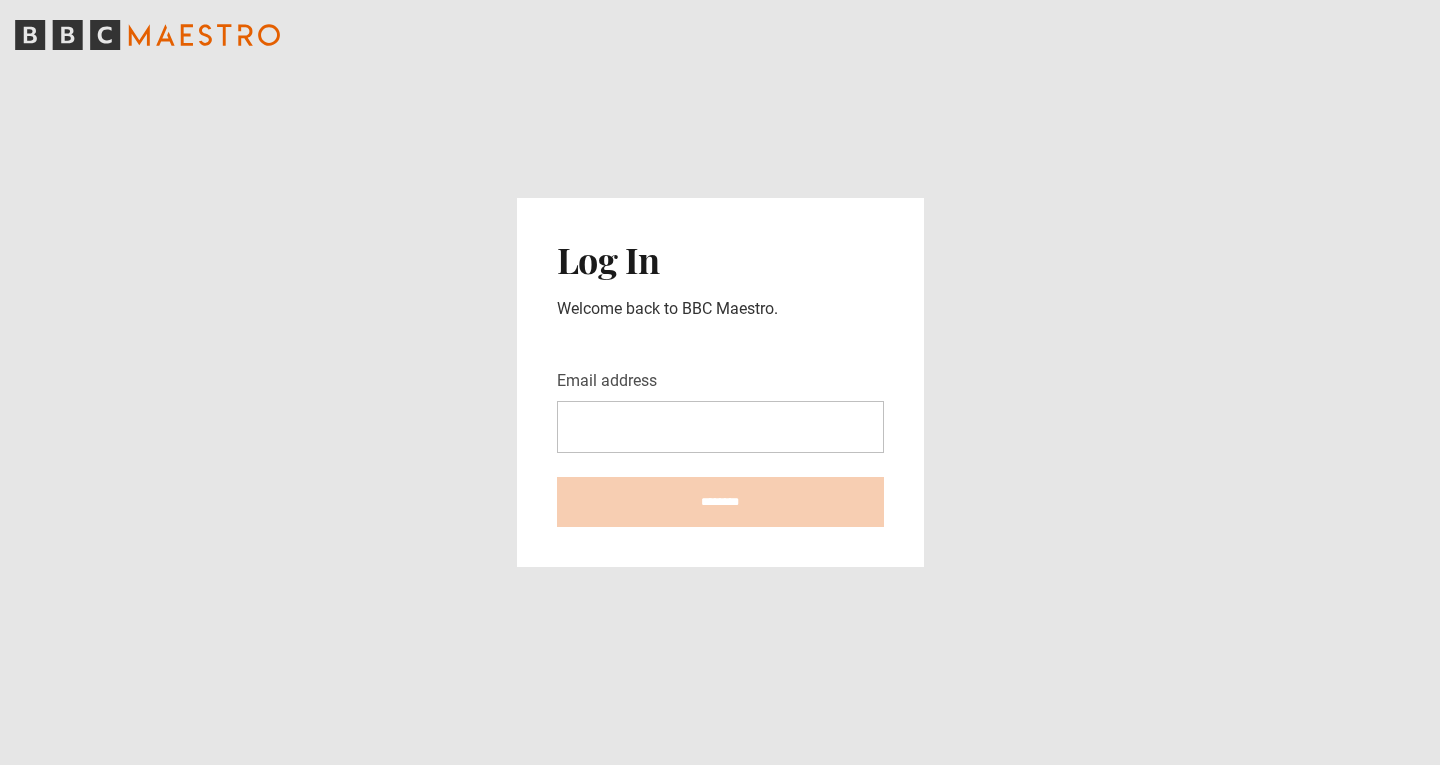scroll, scrollTop: 0, scrollLeft: 0, axis: both 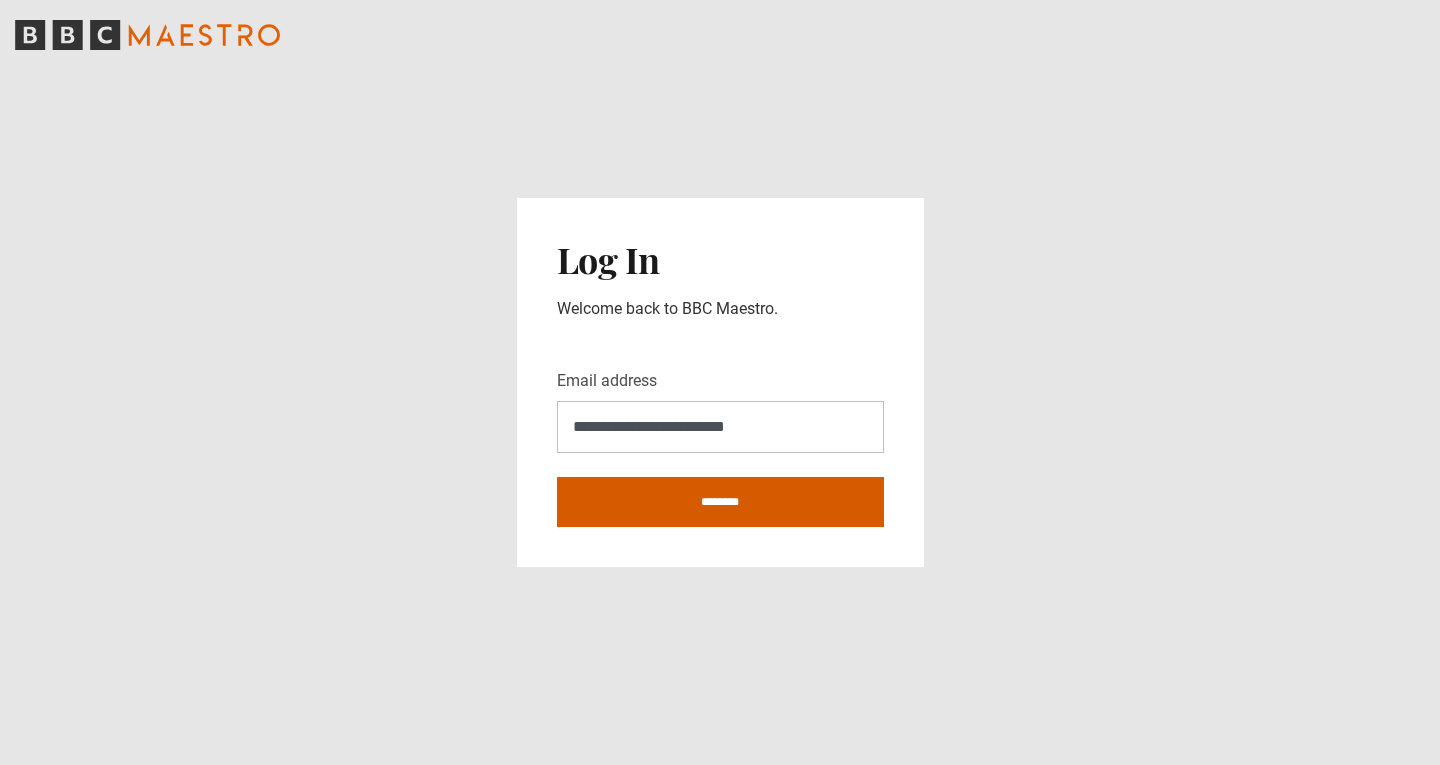 click on "********" at bounding box center (720, 502) 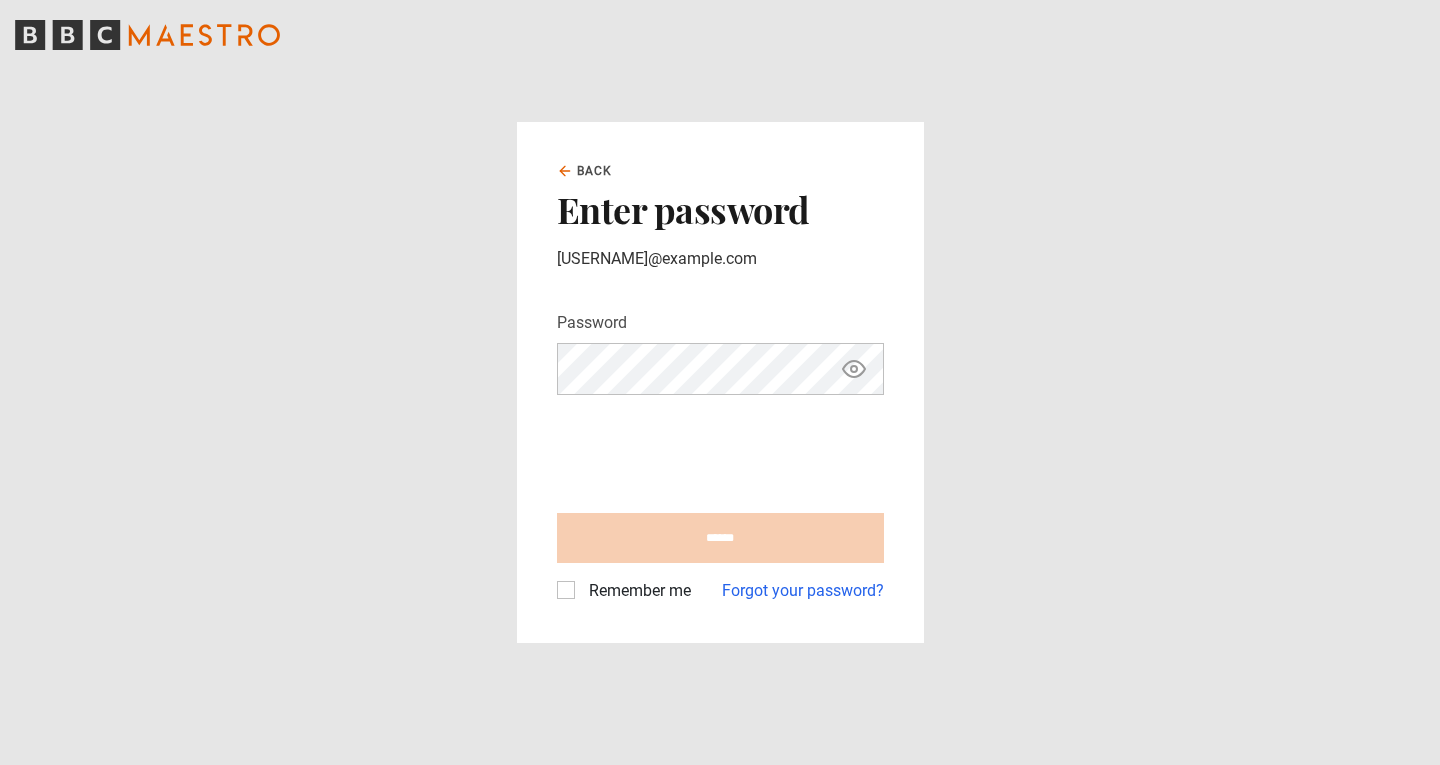 scroll, scrollTop: 0, scrollLeft: 0, axis: both 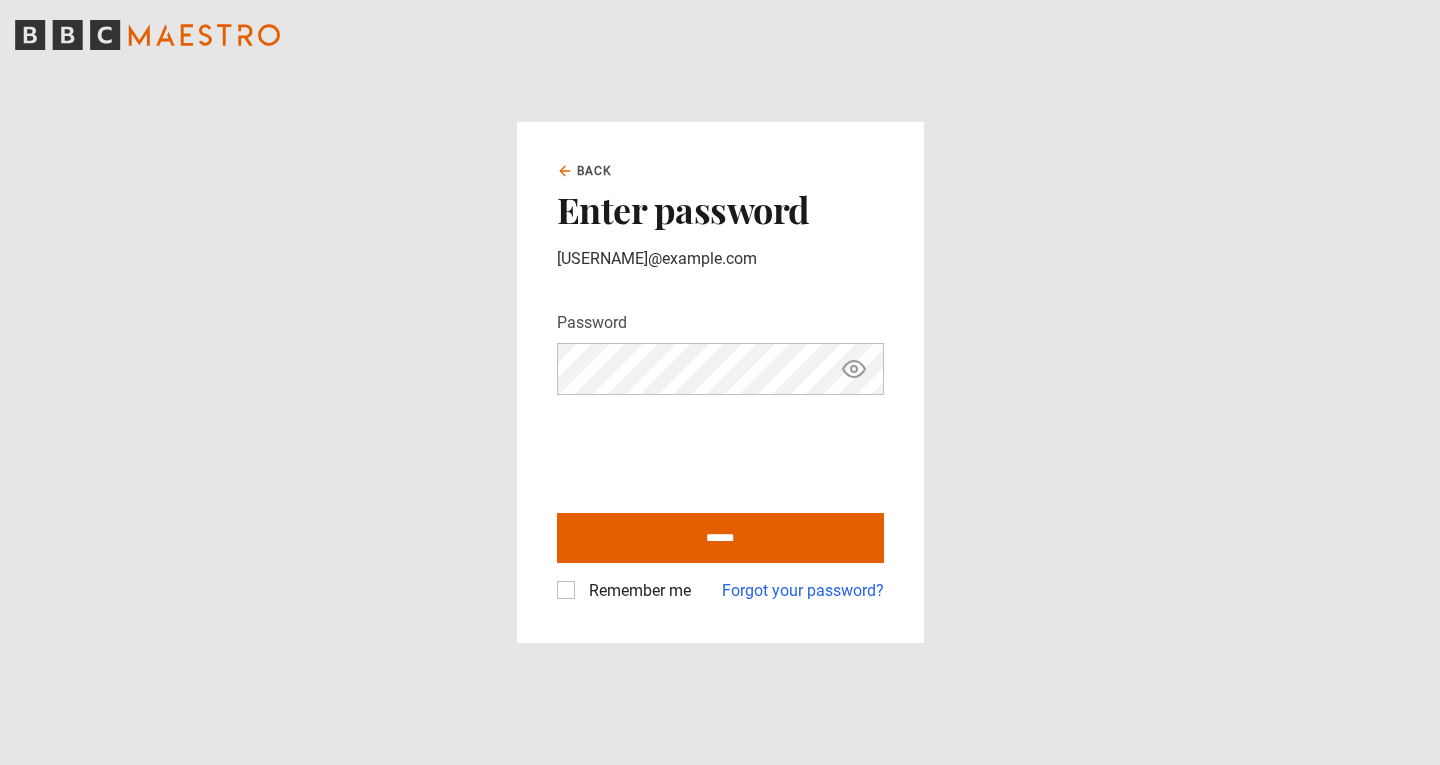 click 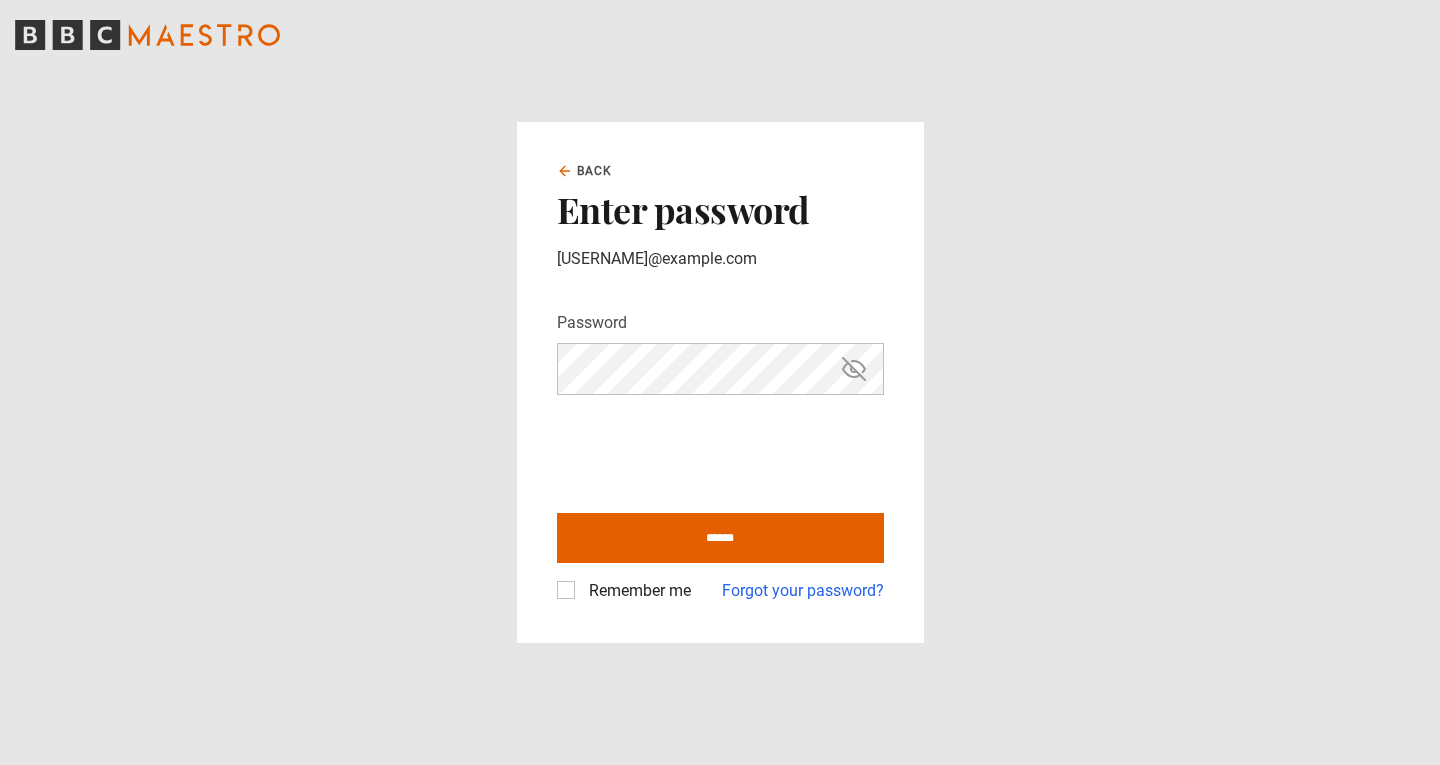 type 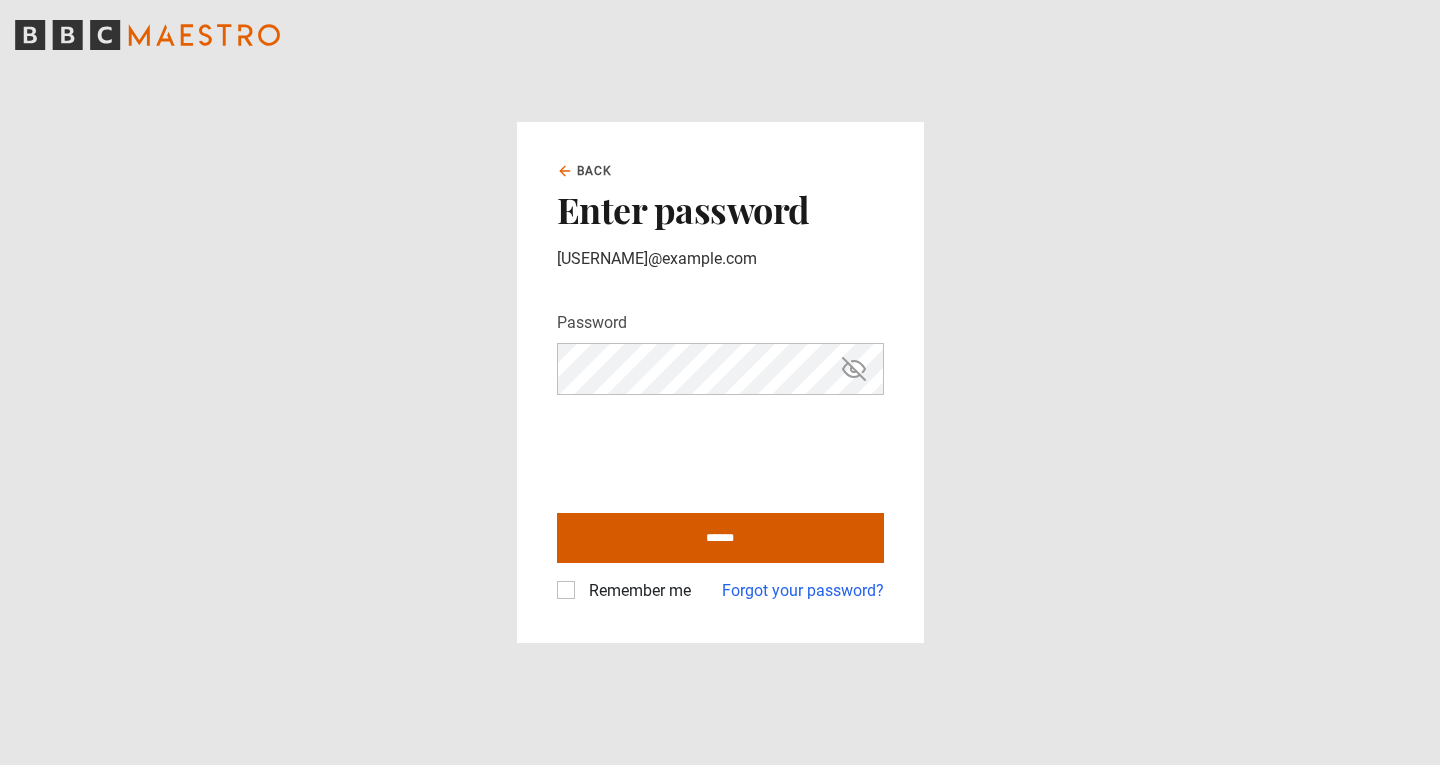 click on "******" at bounding box center [720, 538] 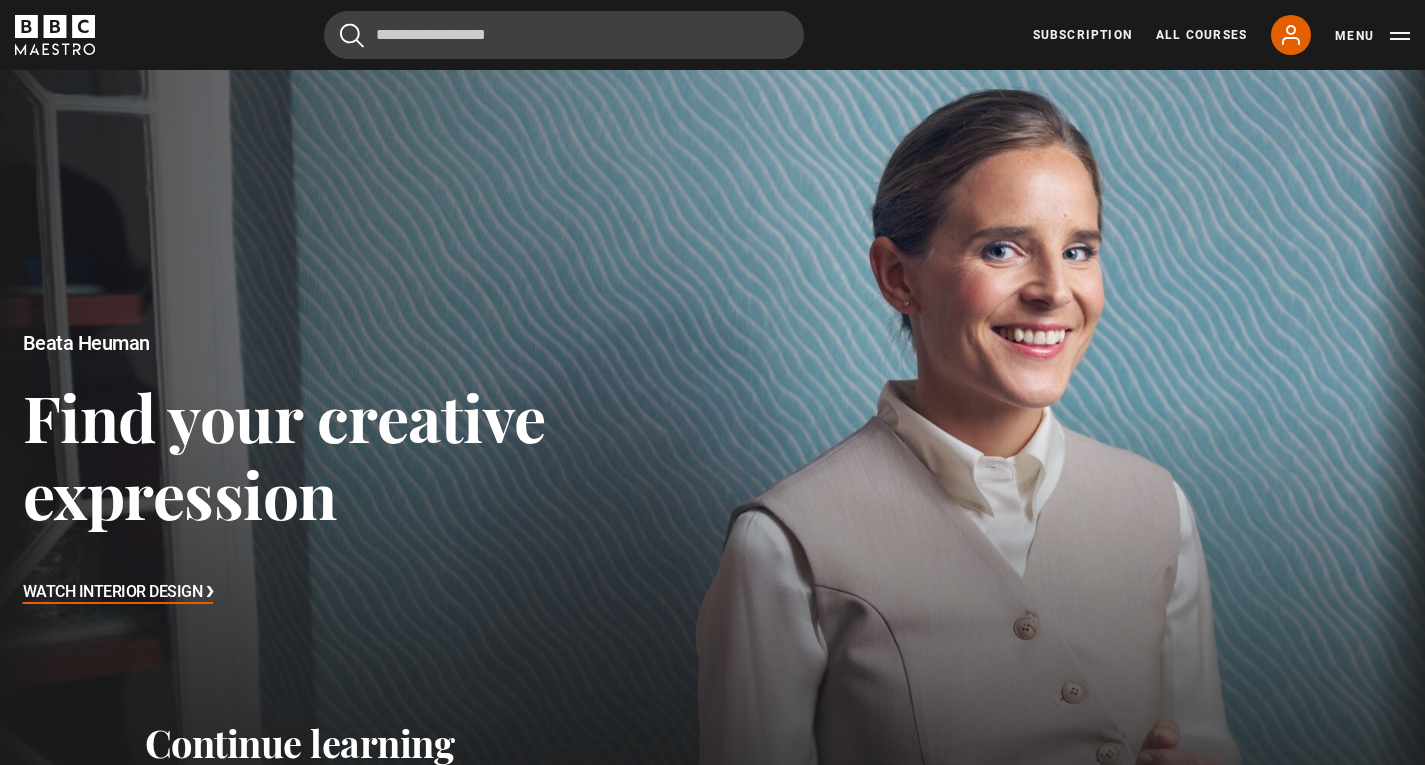 scroll, scrollTop: 0, scrollLeft: 0, axis: both 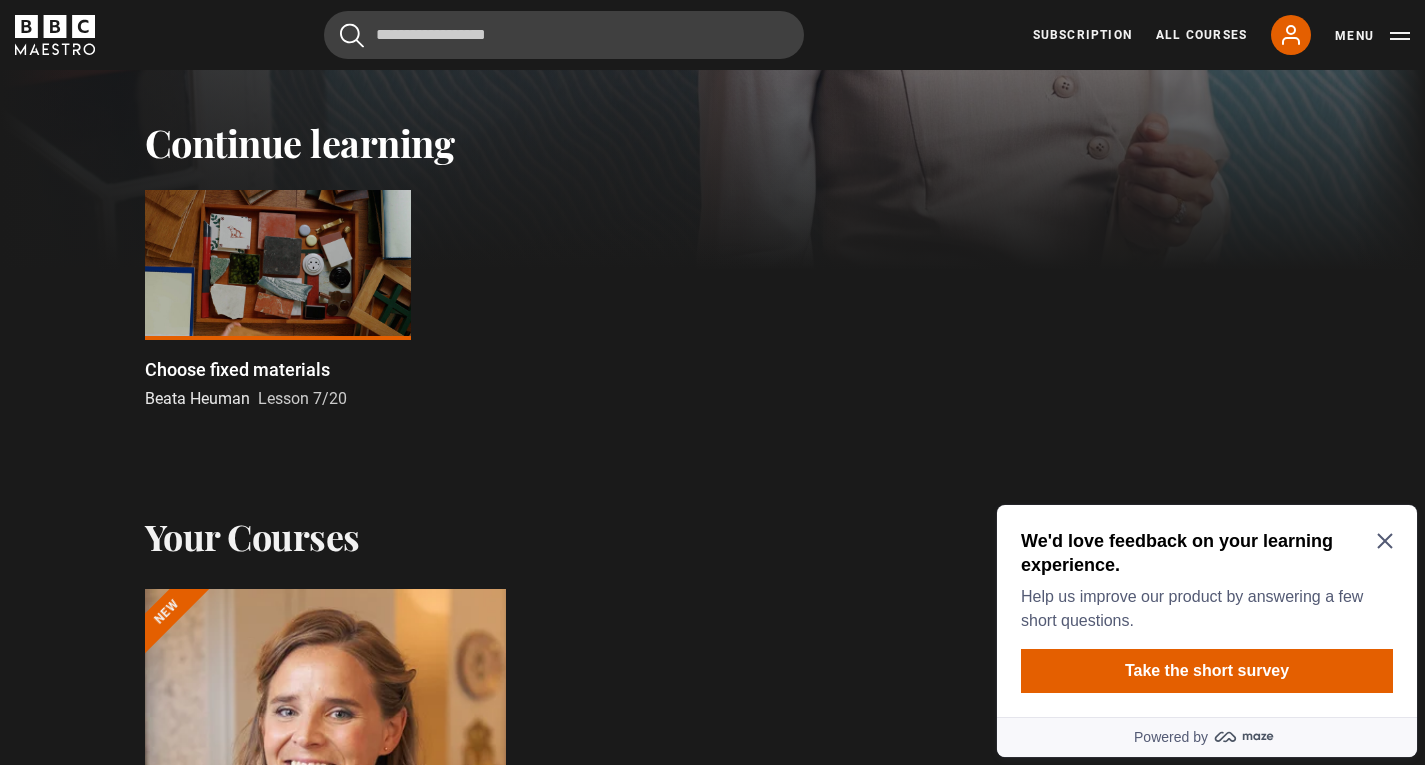click on "We'd love feedback on your learning experience." at bounding box center [1203, 553] 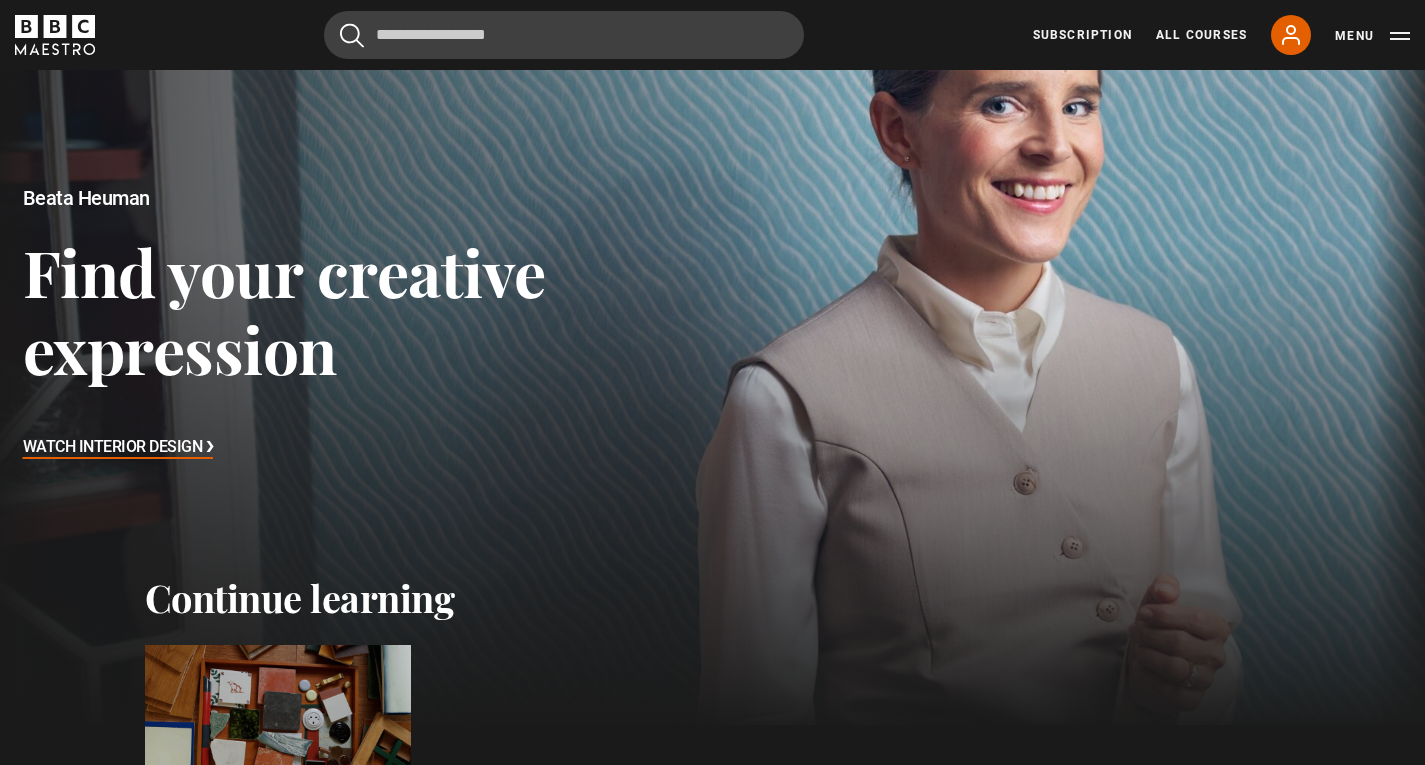 scroll, scrollTop: 500, scrollLeft: 0, axis: vertical 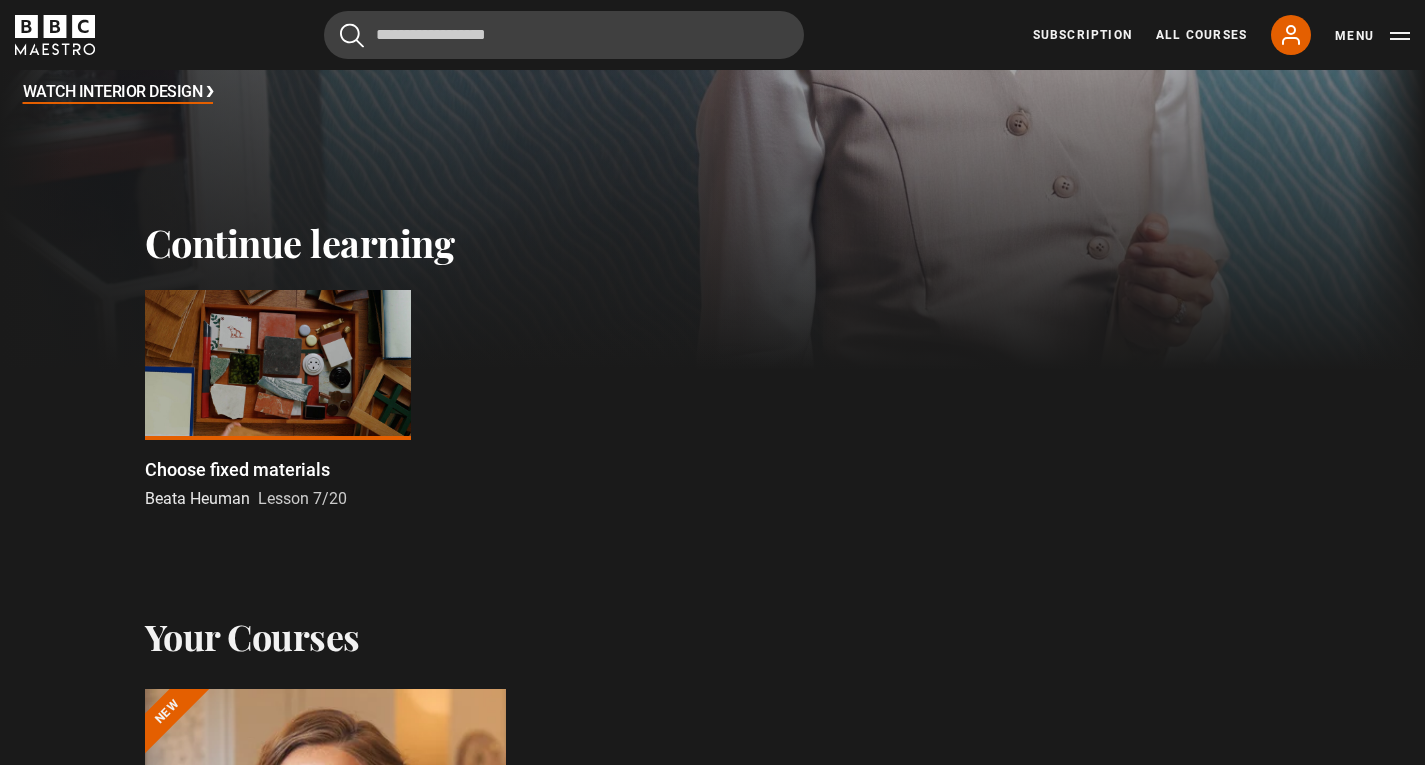 drag, startPoint x: 207, startPoint y: 344, endPoint x: 230, endPoint y: 346, distance: 23.086792 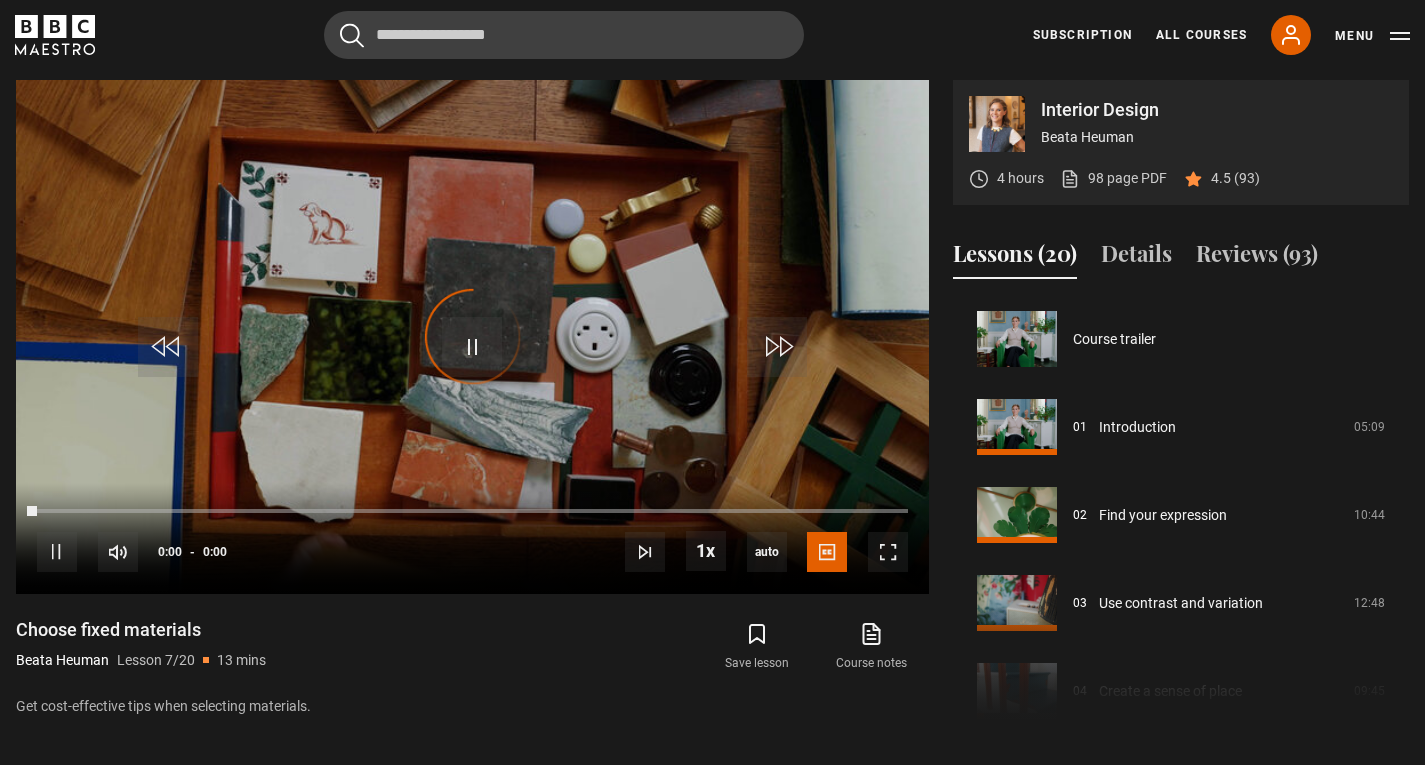 scroll, scrollTop: 876, scrollLeft: 0, axis: vertical 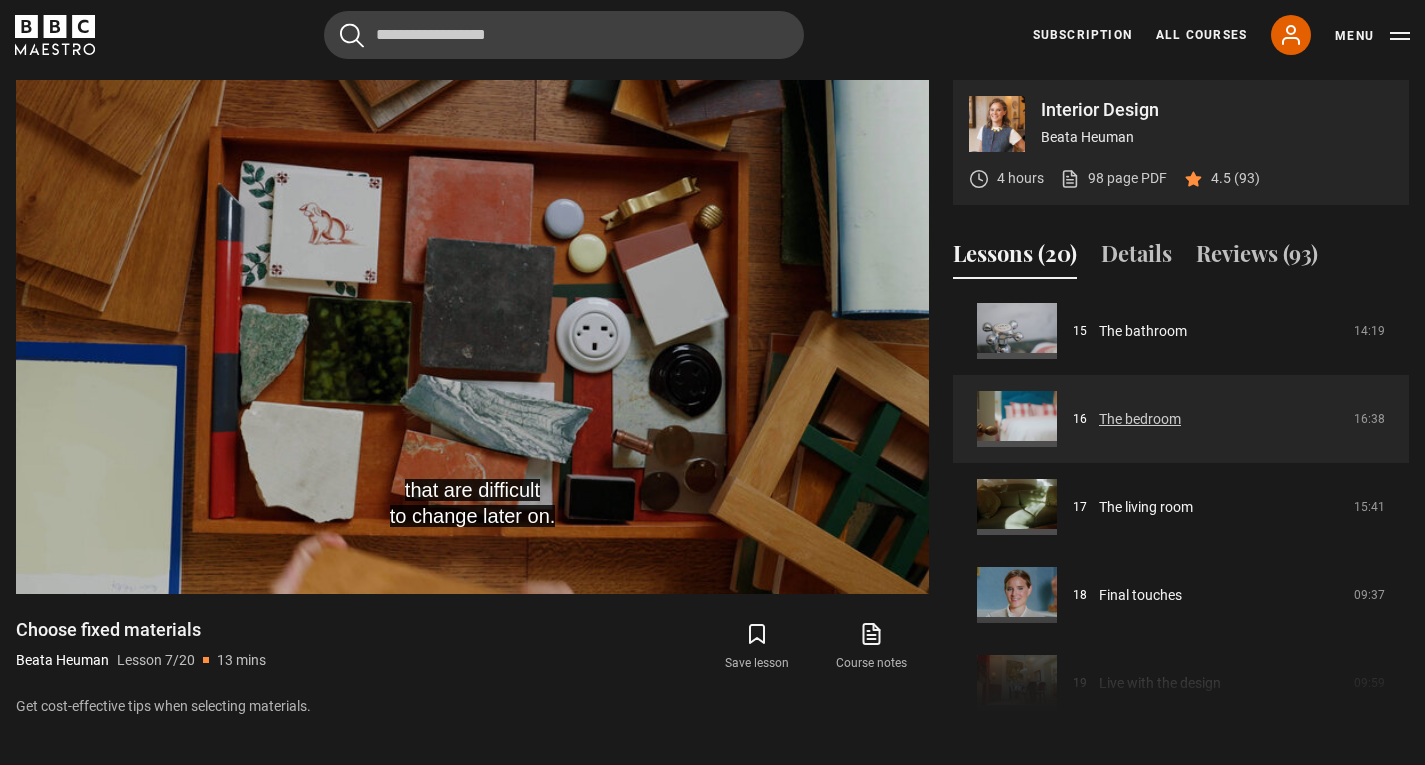 click on "The bedroom" at bounding box center (1140, 419) 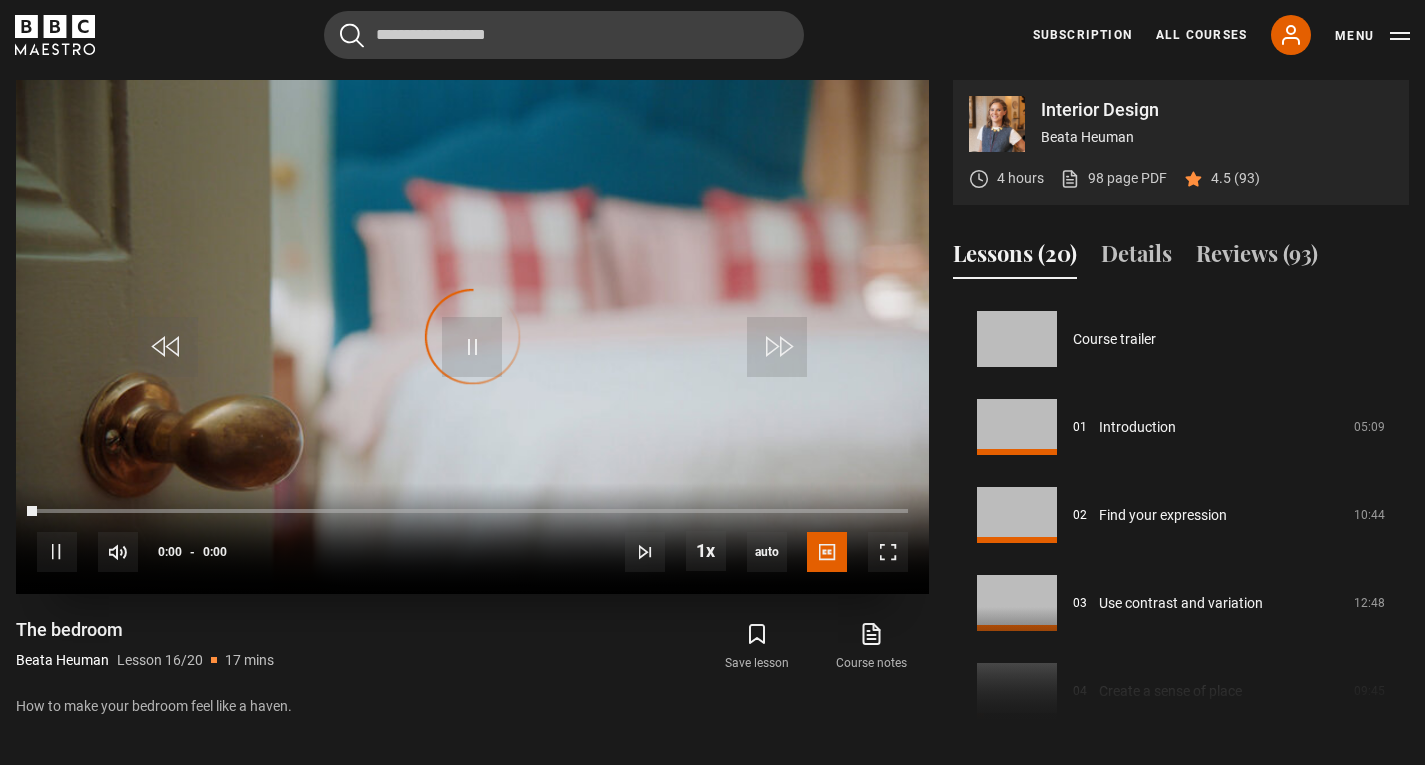 scroll, scrollTop: 876, scrollLeft: 0, axis: vertical 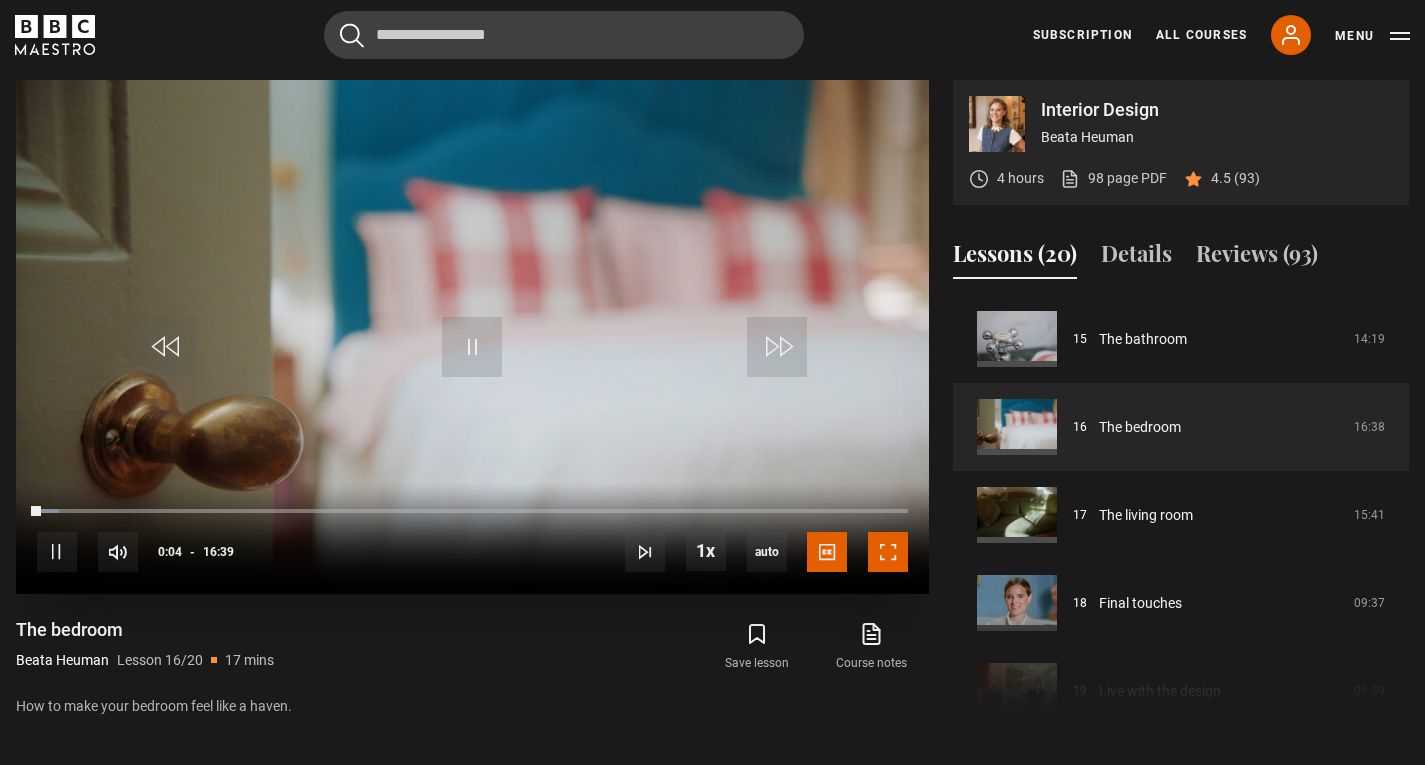 drag, startPoint x: 887, startPoint y: 544, endPoint x: 887, endPoint y: 628, distance: 84 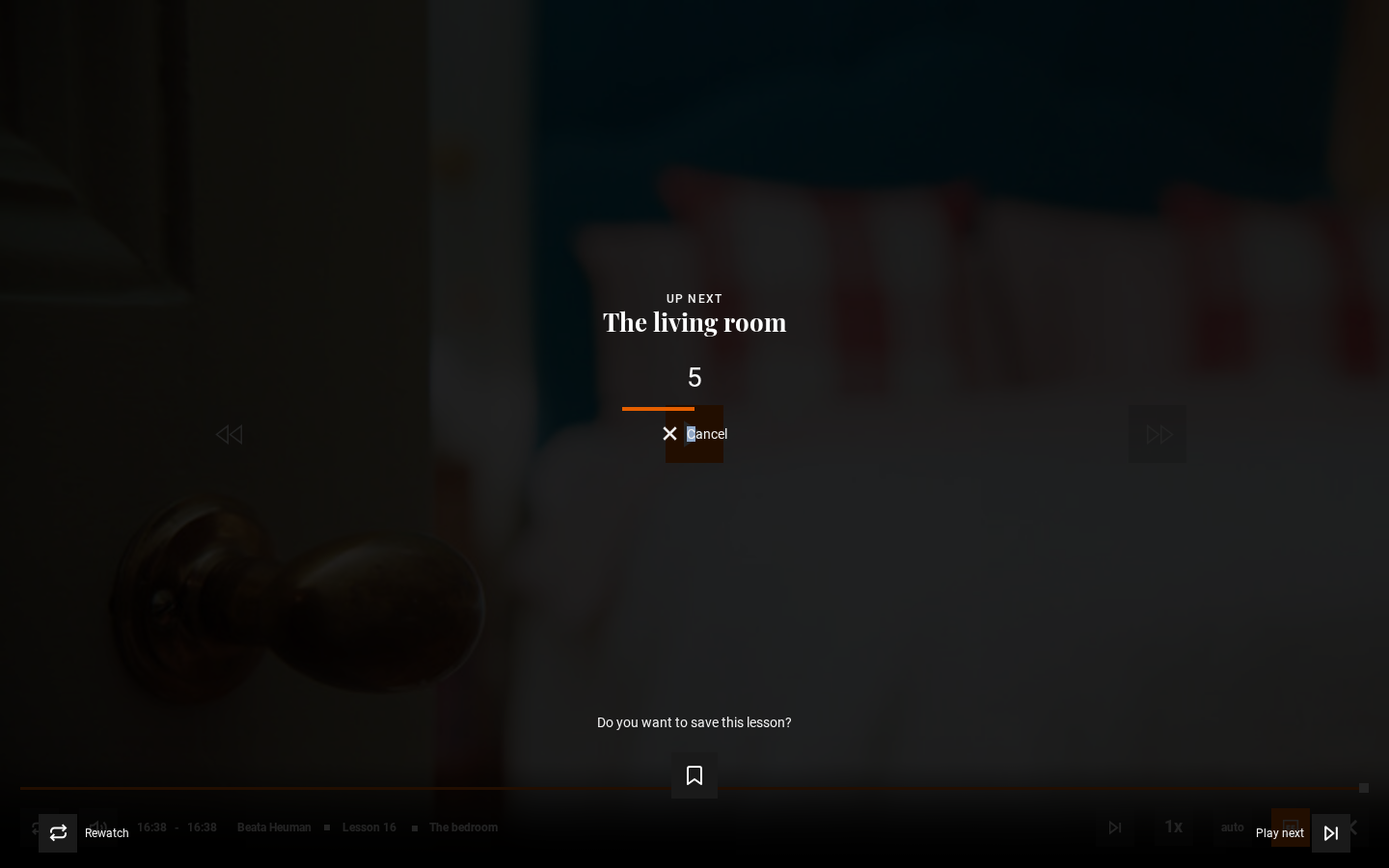 click on "Cancel" at bounding box center [707, 434] 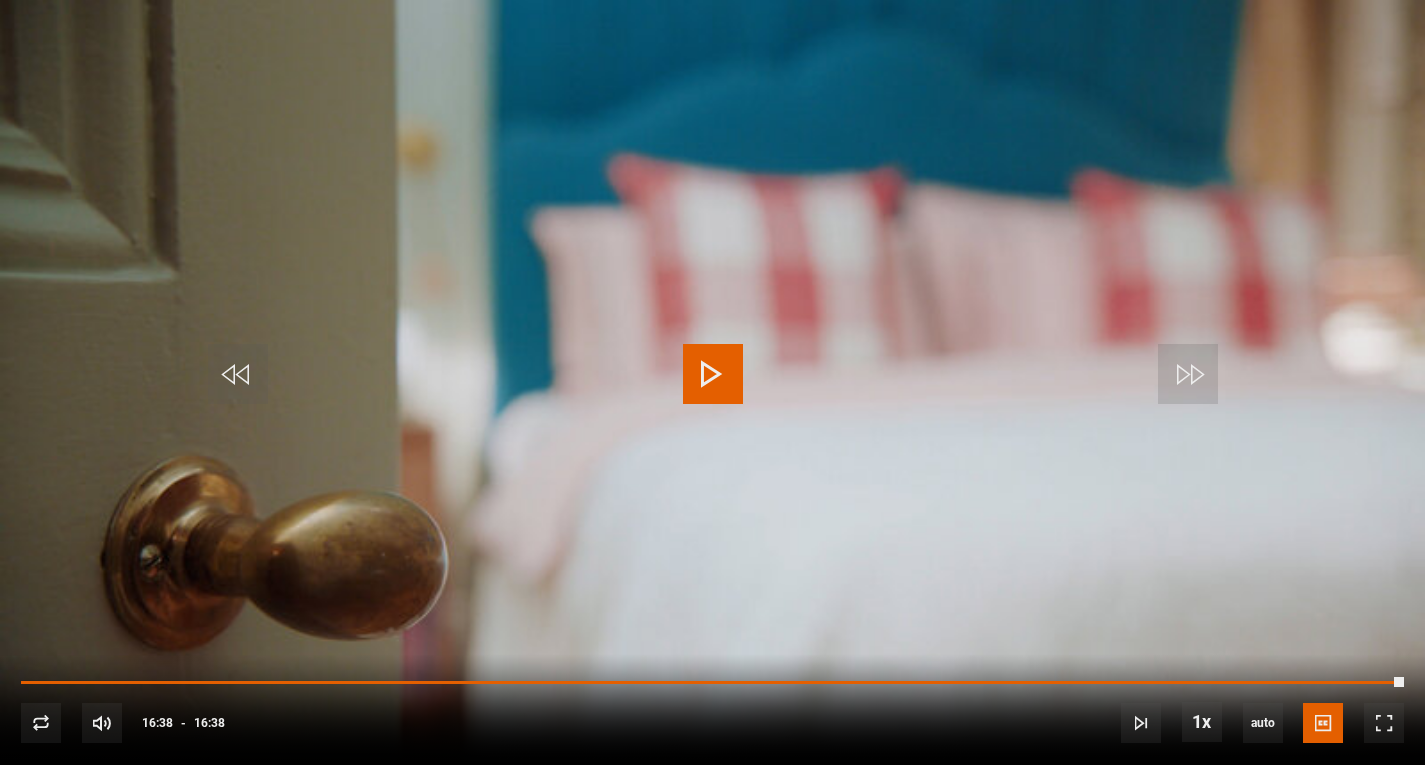 scroll, scrollTop: 1216, scrollLeft: 0, axis: vertical 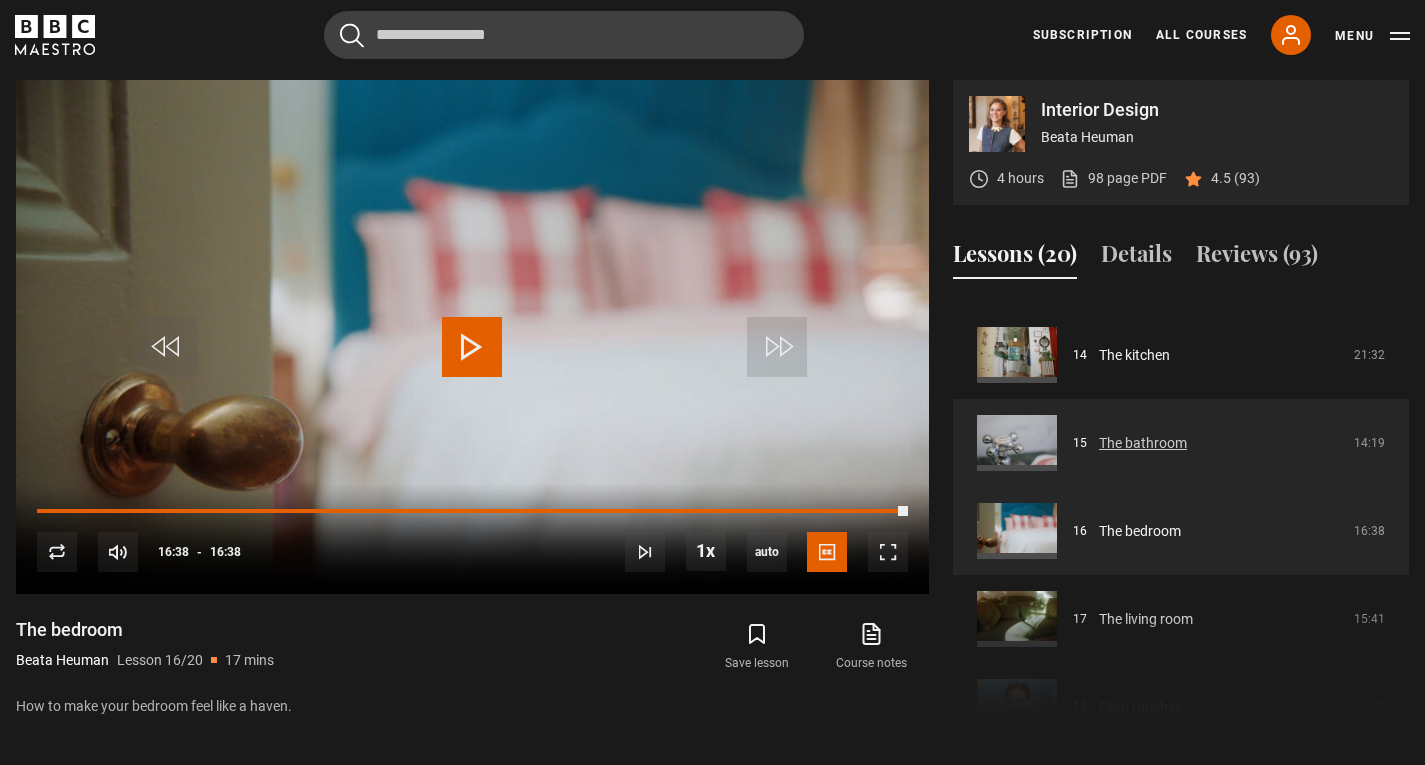 click on "The bathroom" at bounding box center [1143, 443] 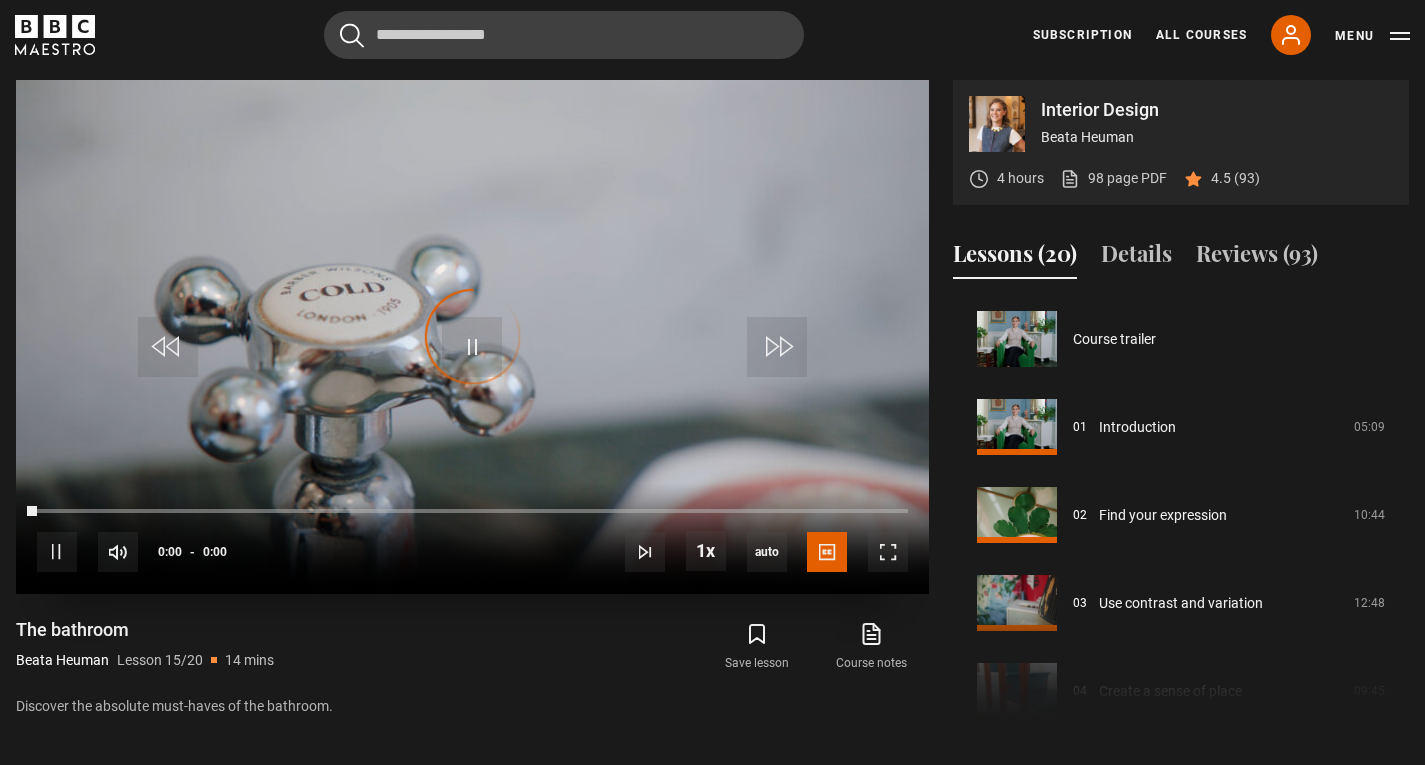 scroll, scrollTop: 876, scrollLeft: 0, axis: vertical 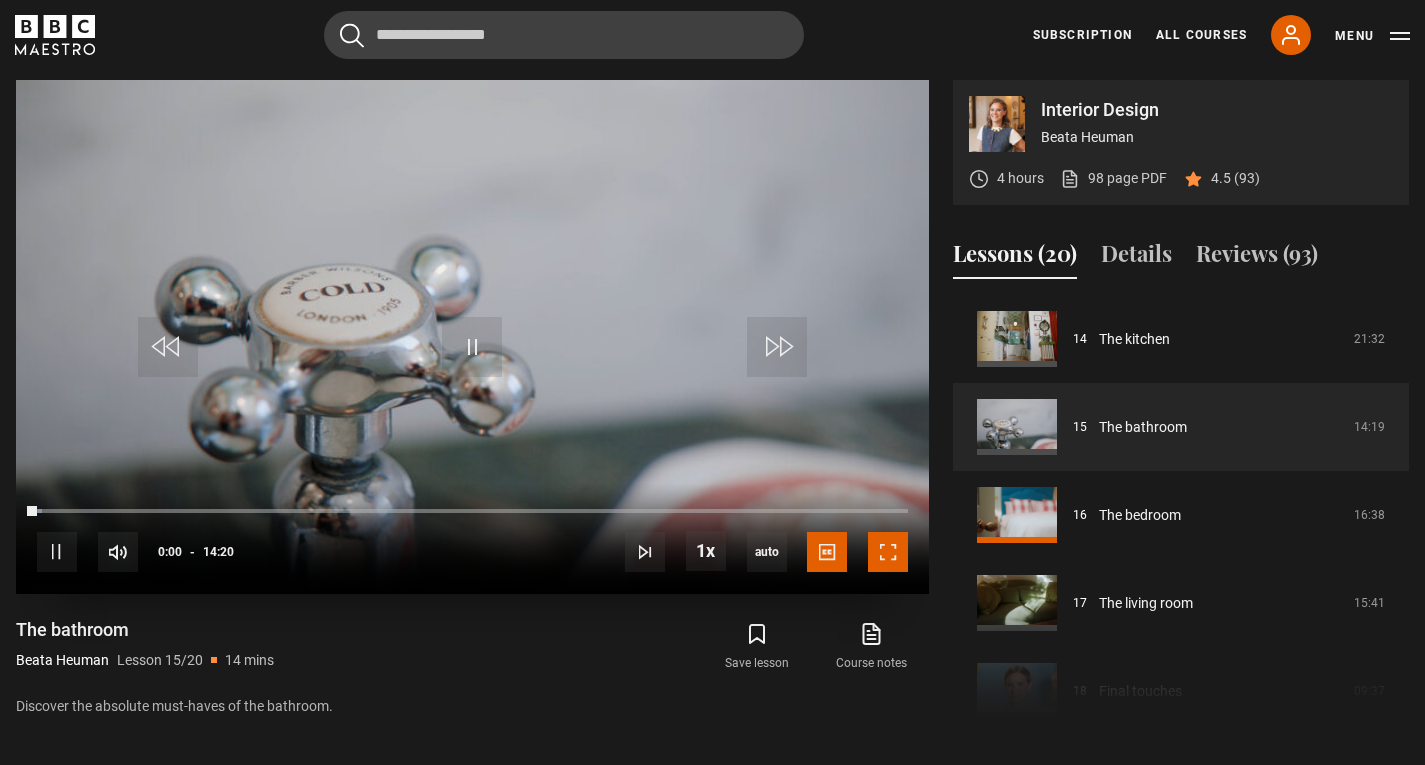 click at bounding box center (888, 552) 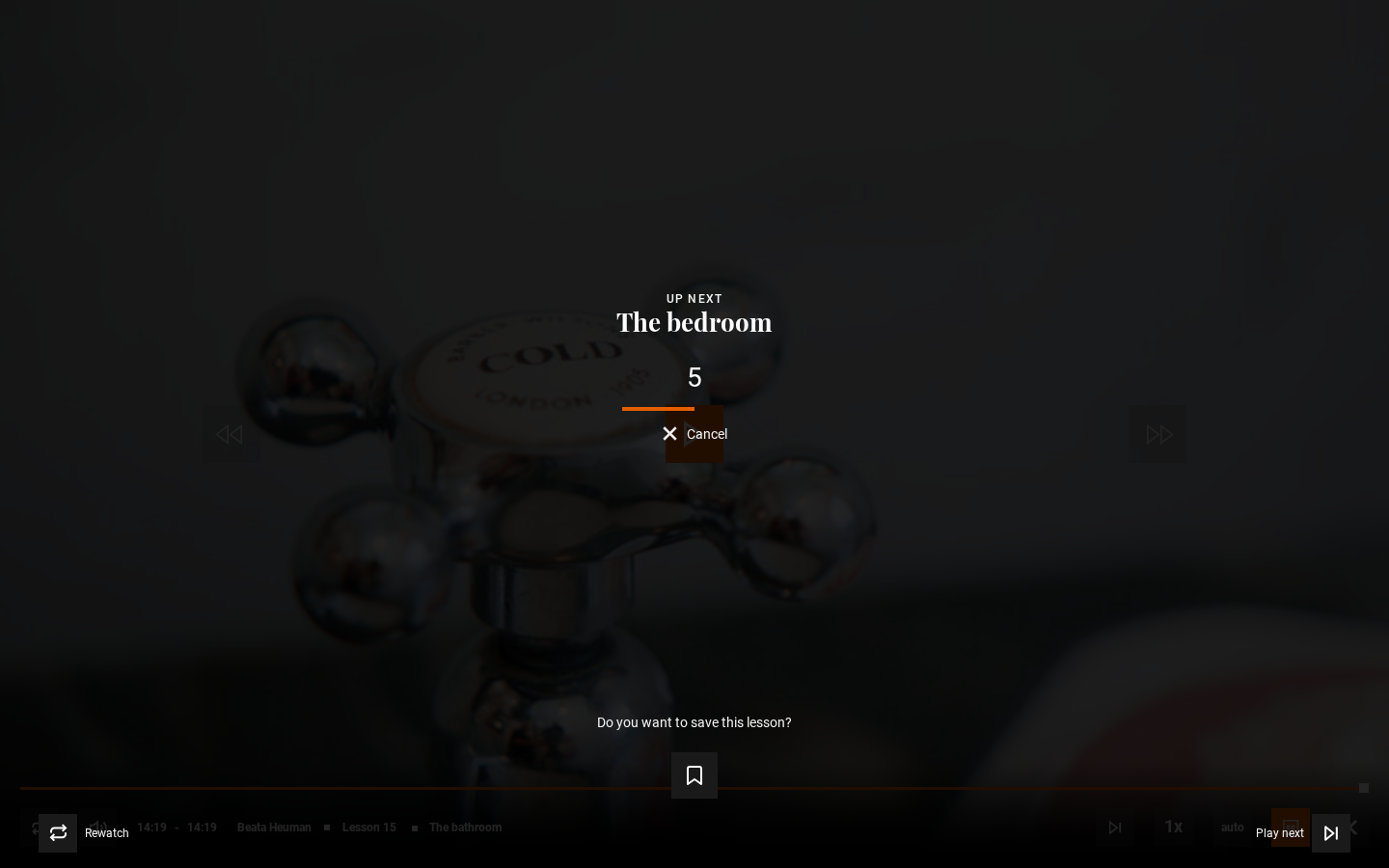 click on "Lesson Completed
Up next
The bedroom
5
Cancel
Do you want to save this lesson?
Save lesson
Rewatch
Rewatch
Play next
Play next" at bounding box center [694, 434] 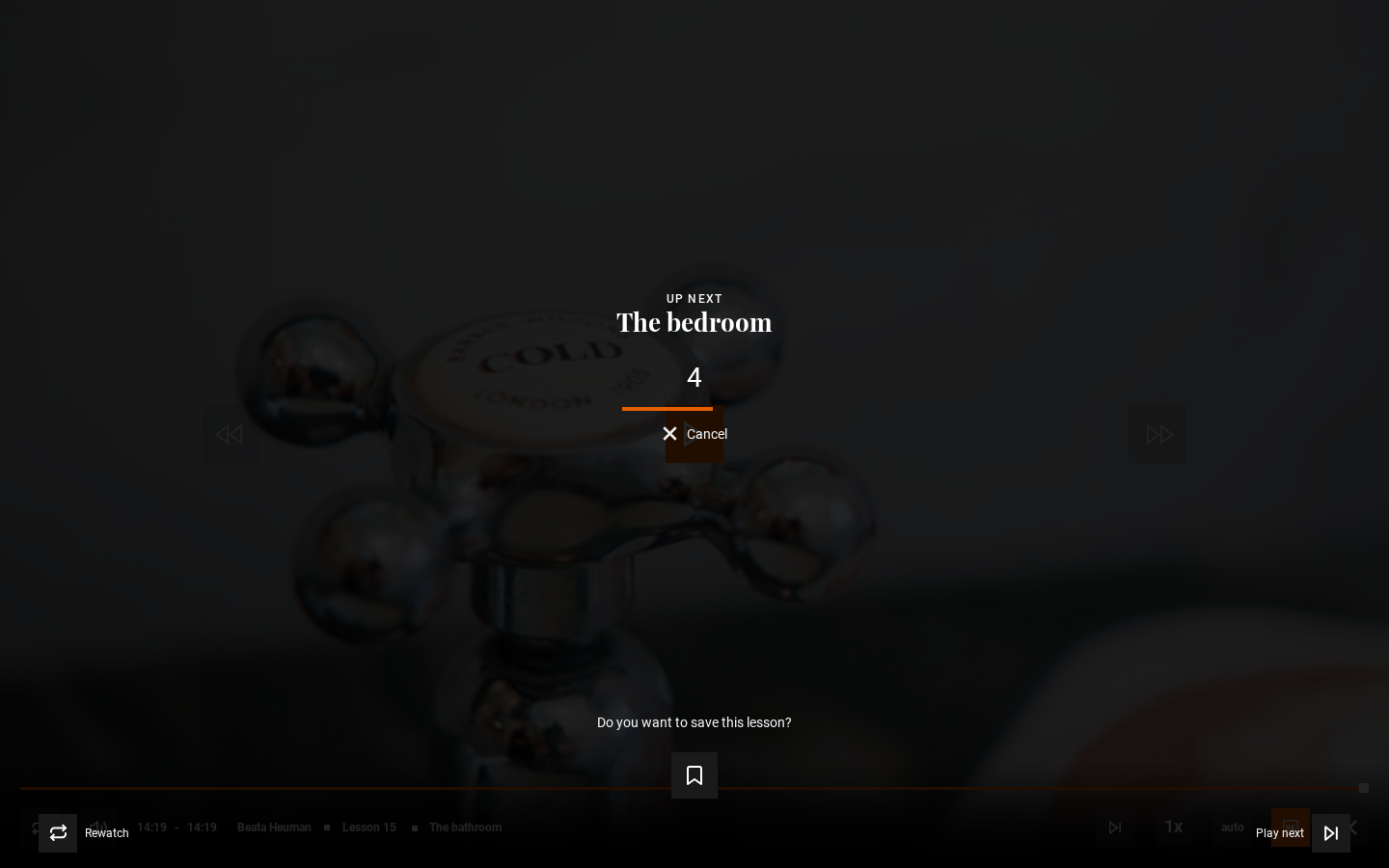 click on "Cancel" at bounding box center [707, 434] 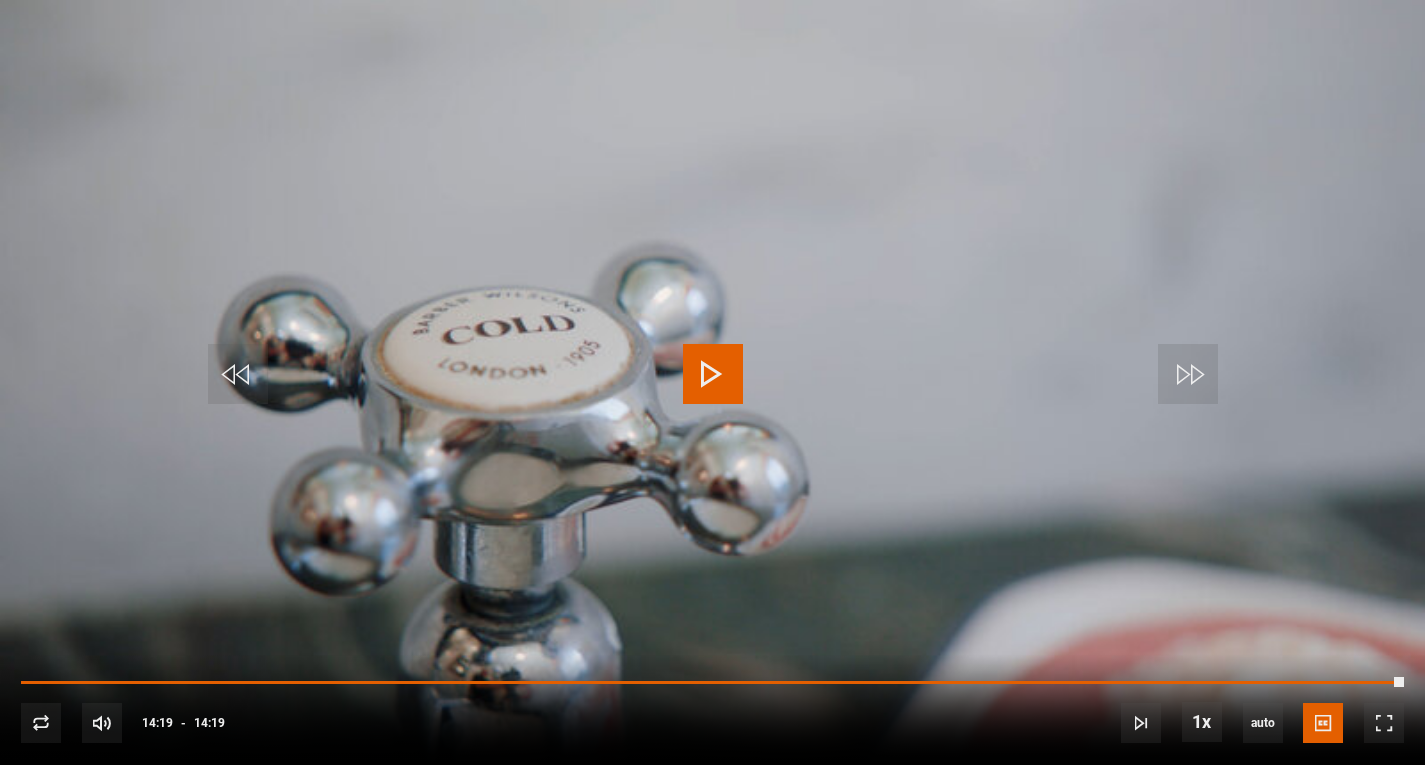 scroll, scrollTop: 1416, scrollLeft: 0, axis: vertical 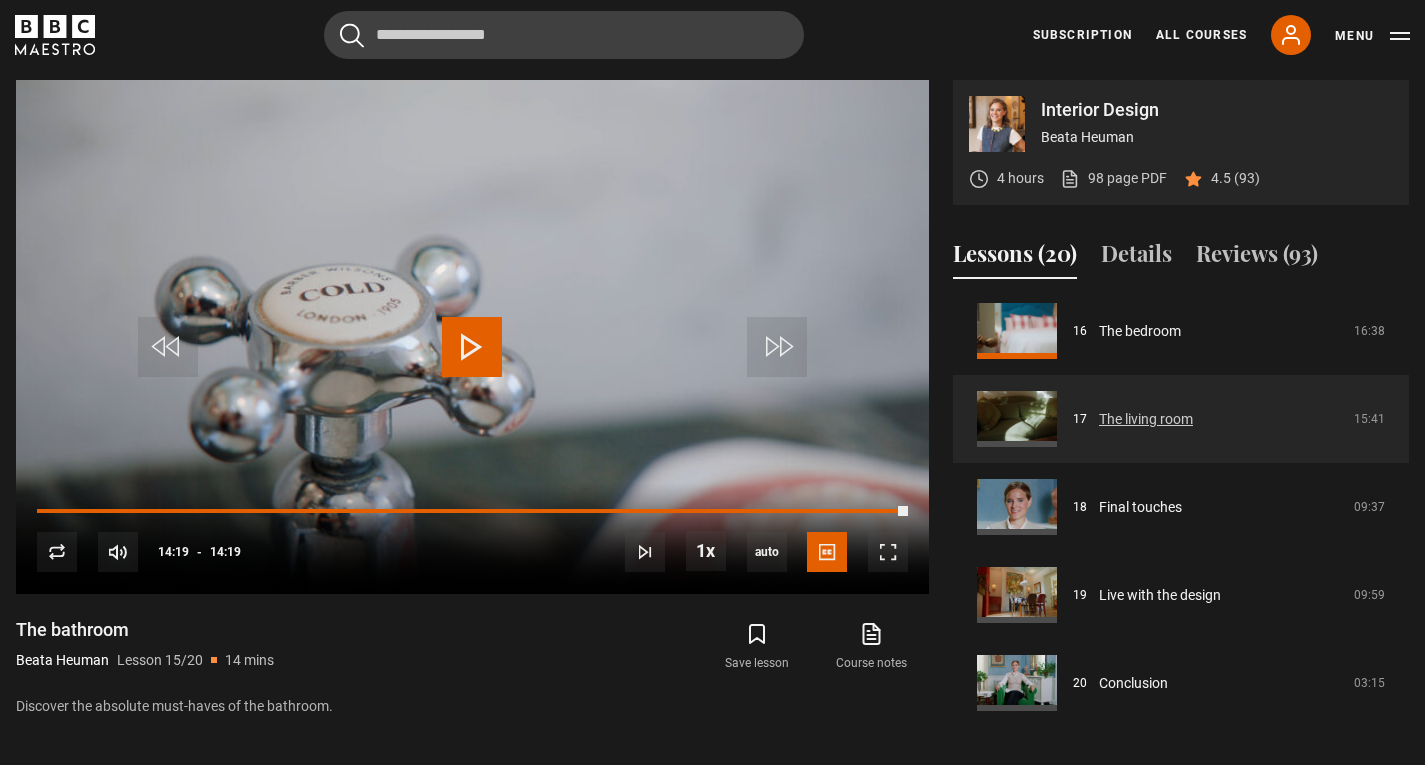 click on "The living room" at bounding box center (1146, 419) 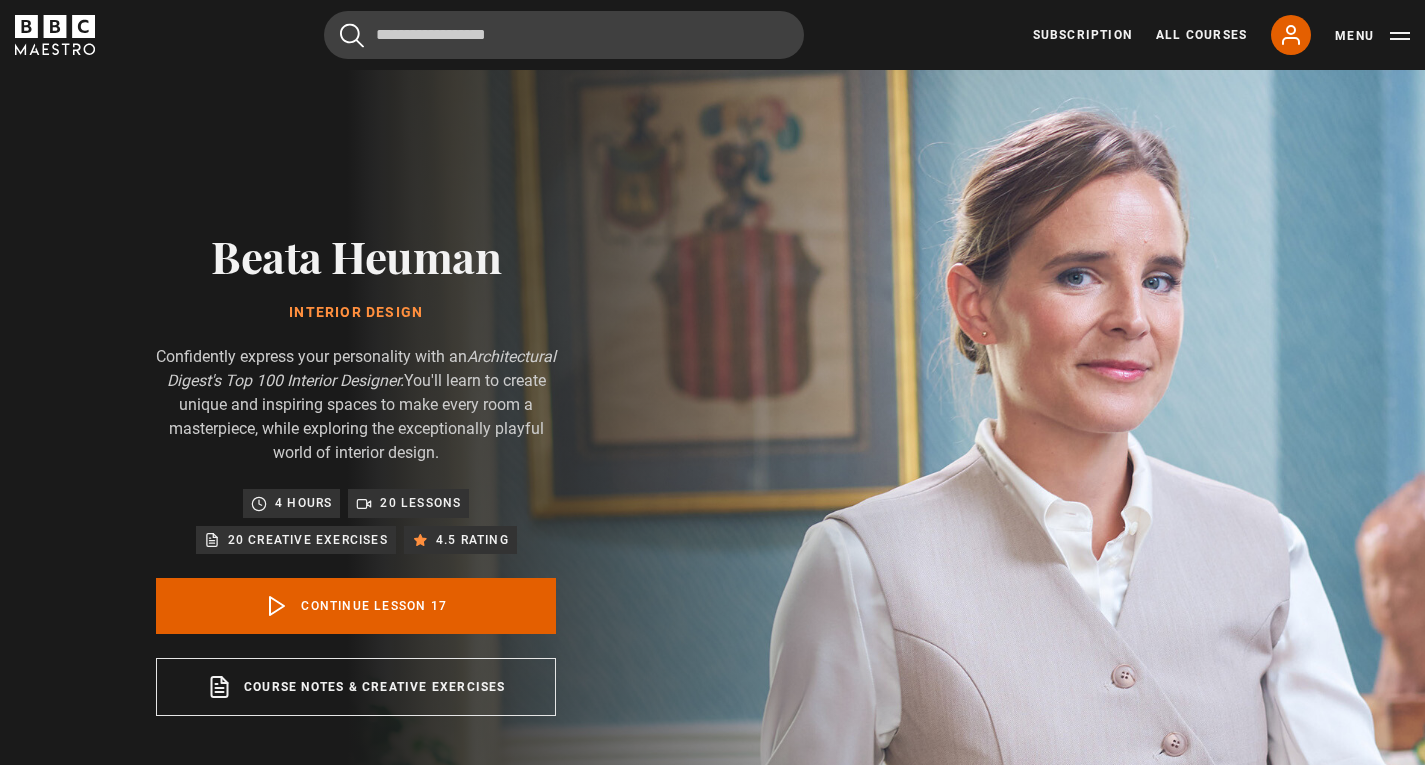 scroll, scrollTop: 876, scrollLeft: 0, axis: vertical 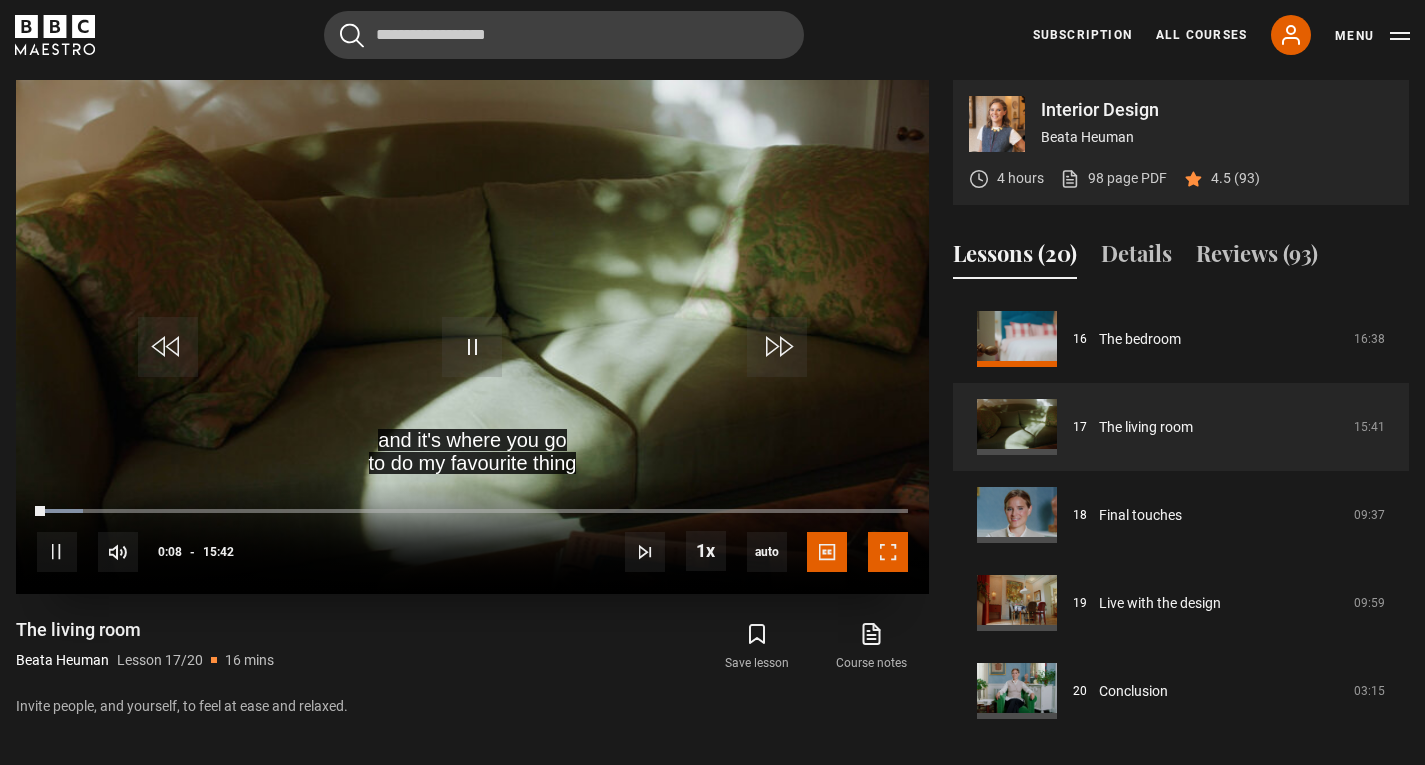 click at bounding box center (888, 552) 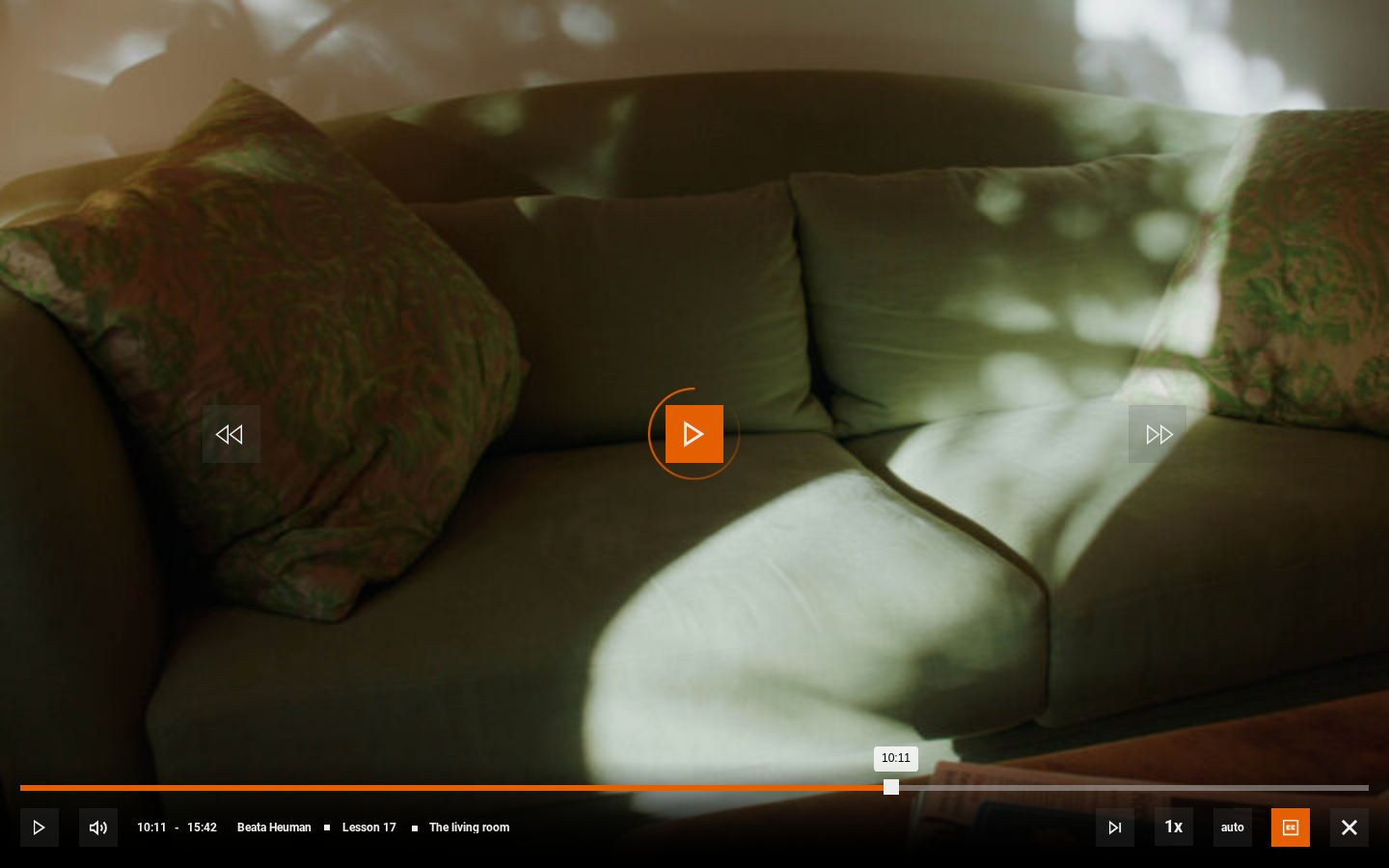 click on "Loaded :  0.00% 10:11 10:11" at bounding box center [694, 788] 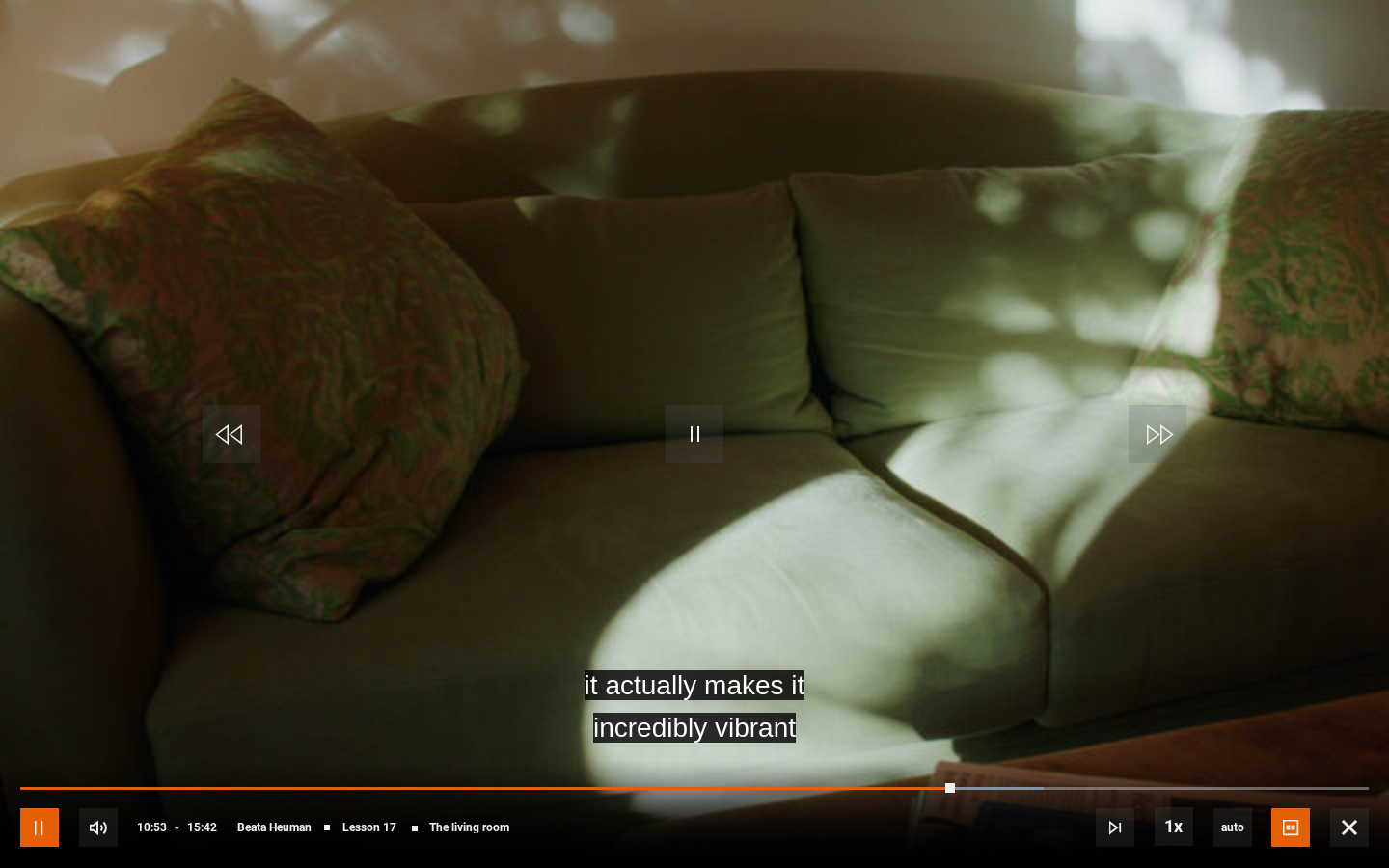 click at bounding box center (40, 827) 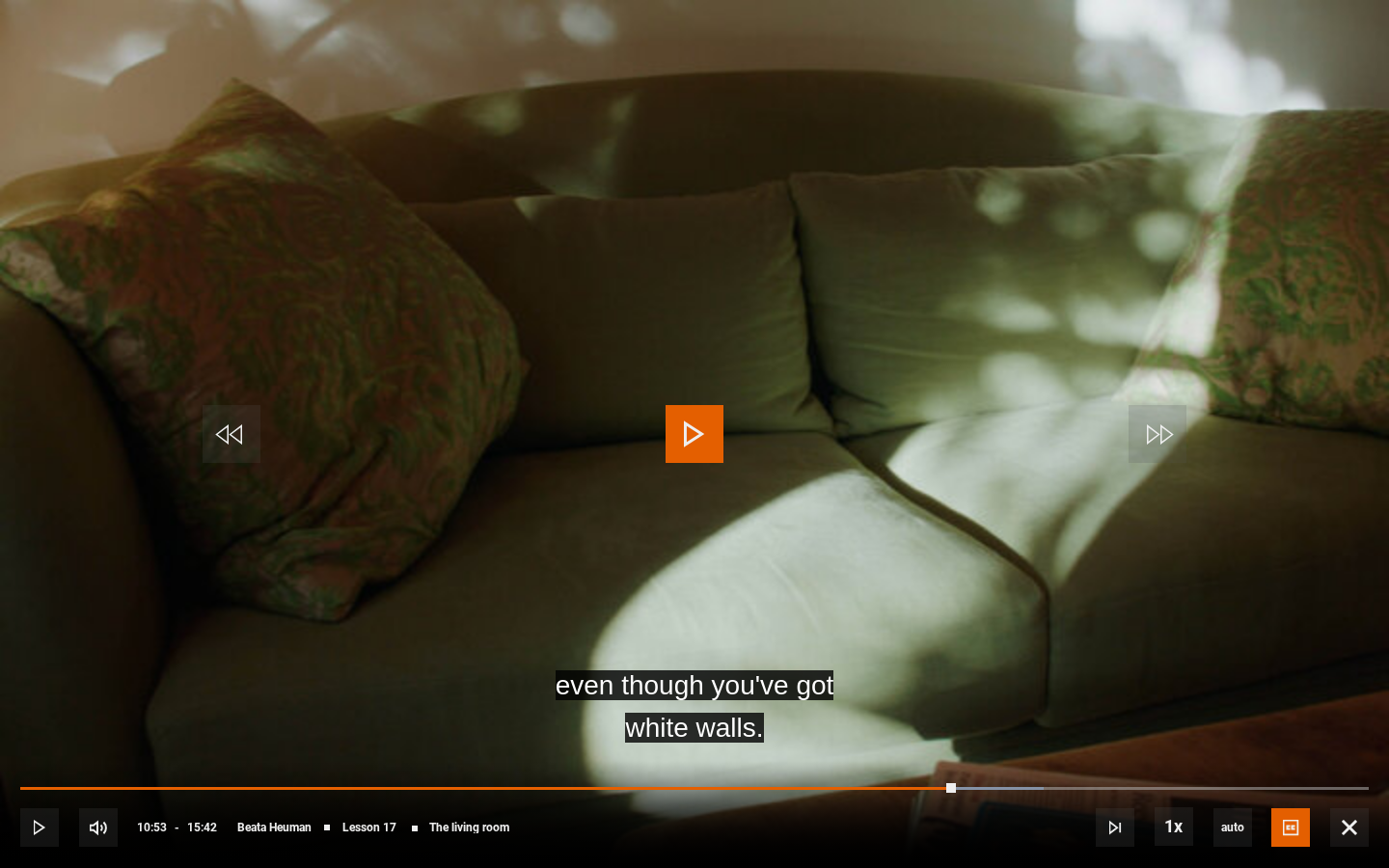 click at bounding box center [694, 434] 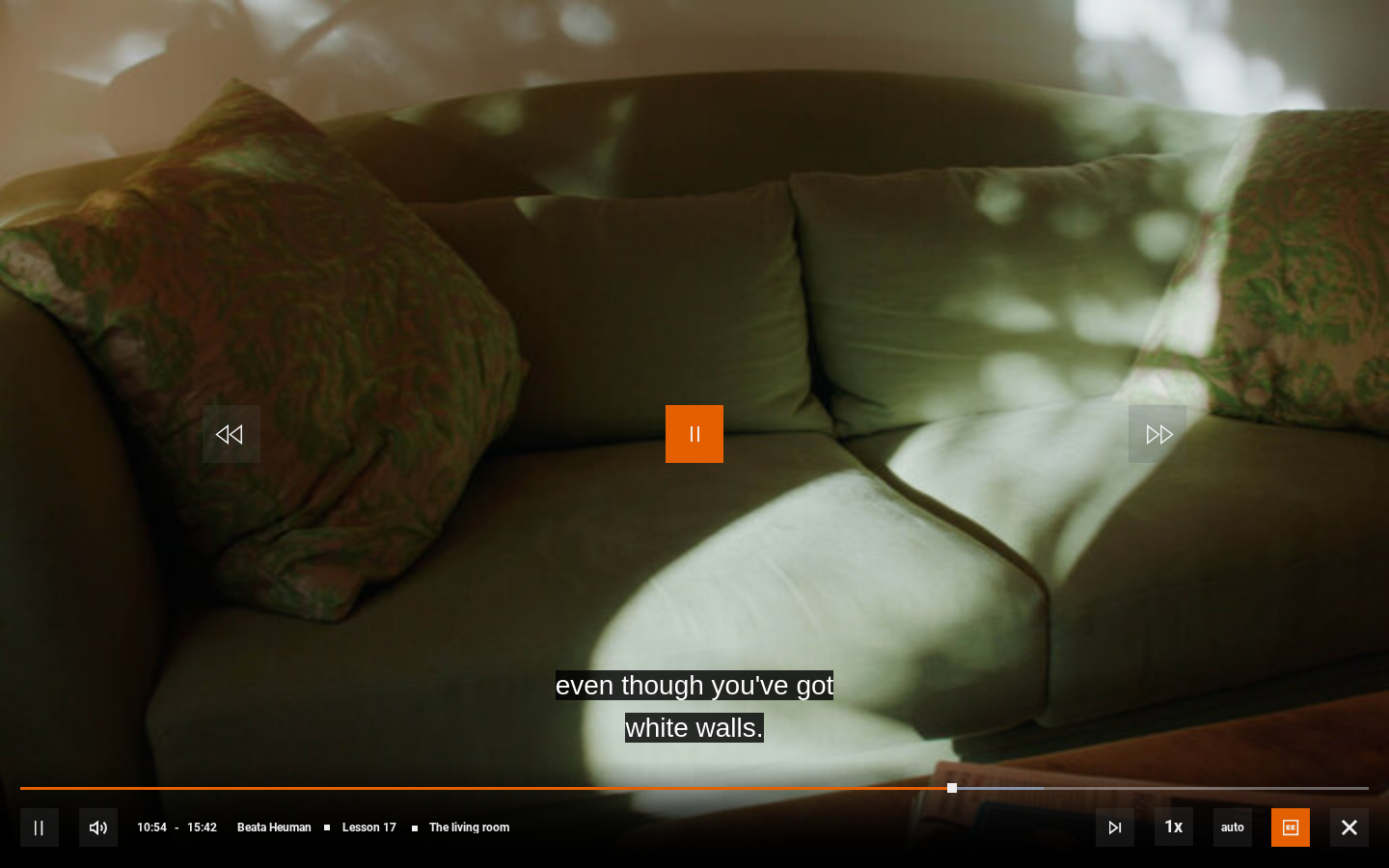 click at bounding box center [694, 434] 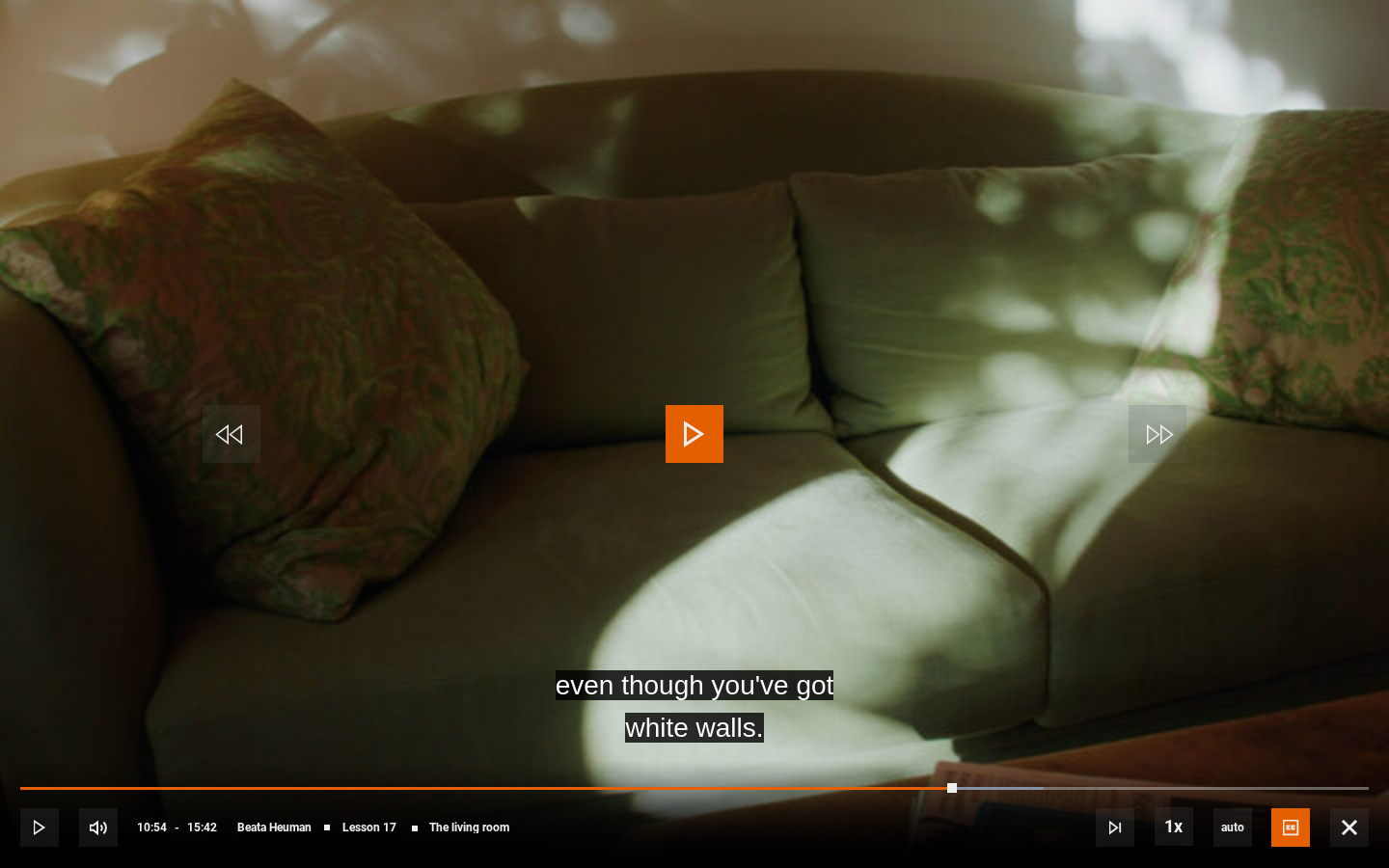 click at bounding box center (694, 434) 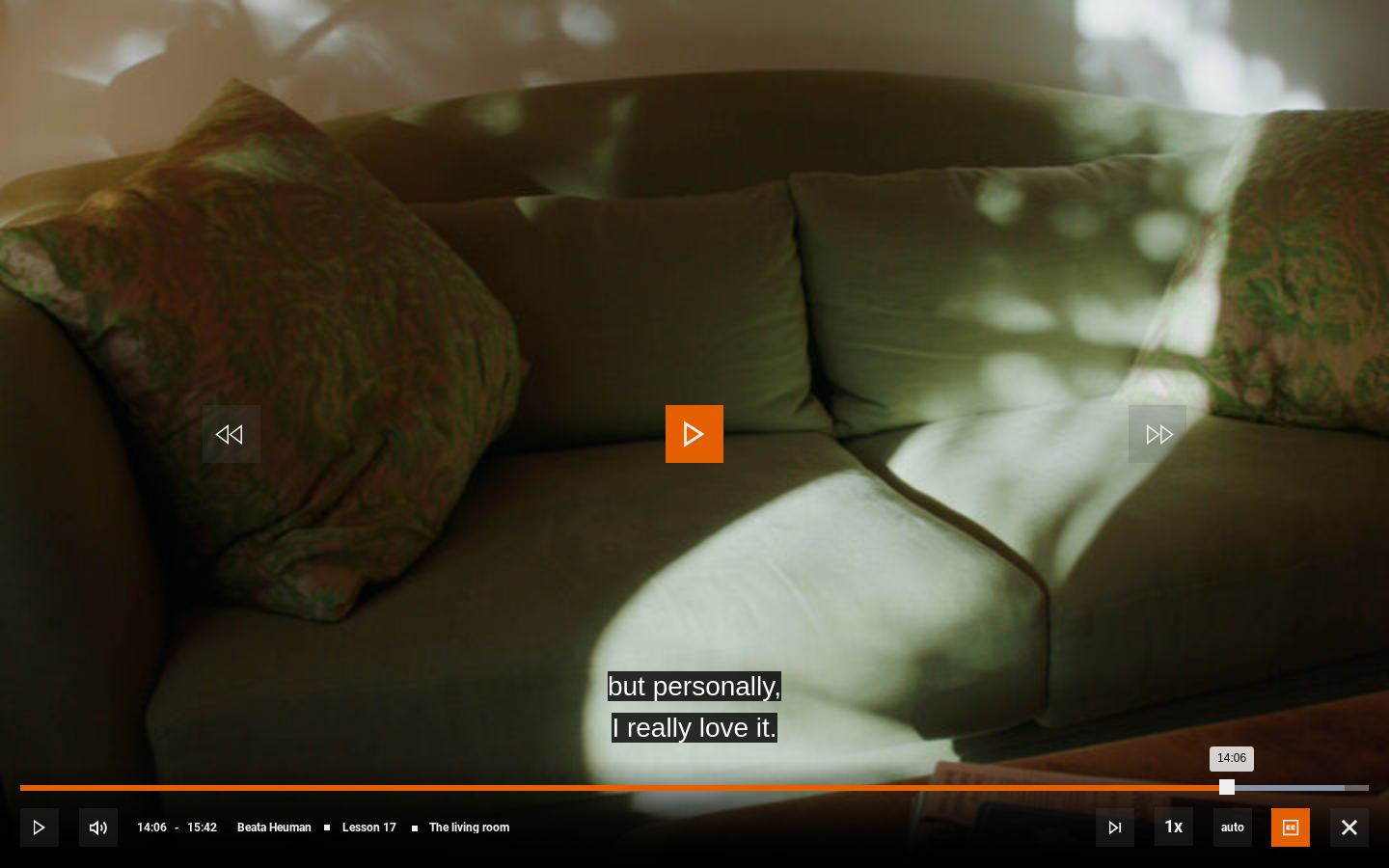 click on "Loaded :  98.20% 14:06 14:06" at bounding box center (694, 788) 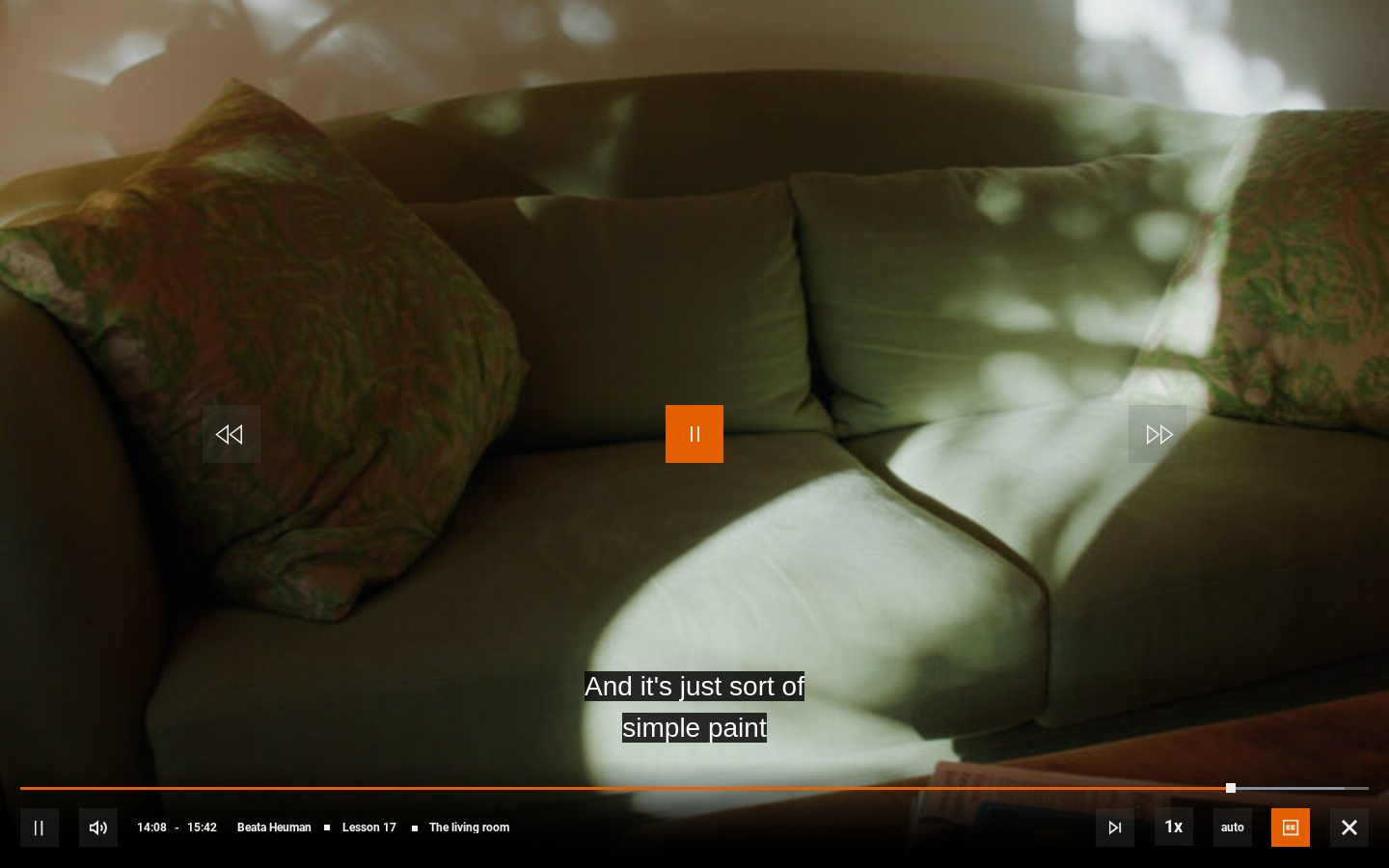click at bounding box center [694, 434] 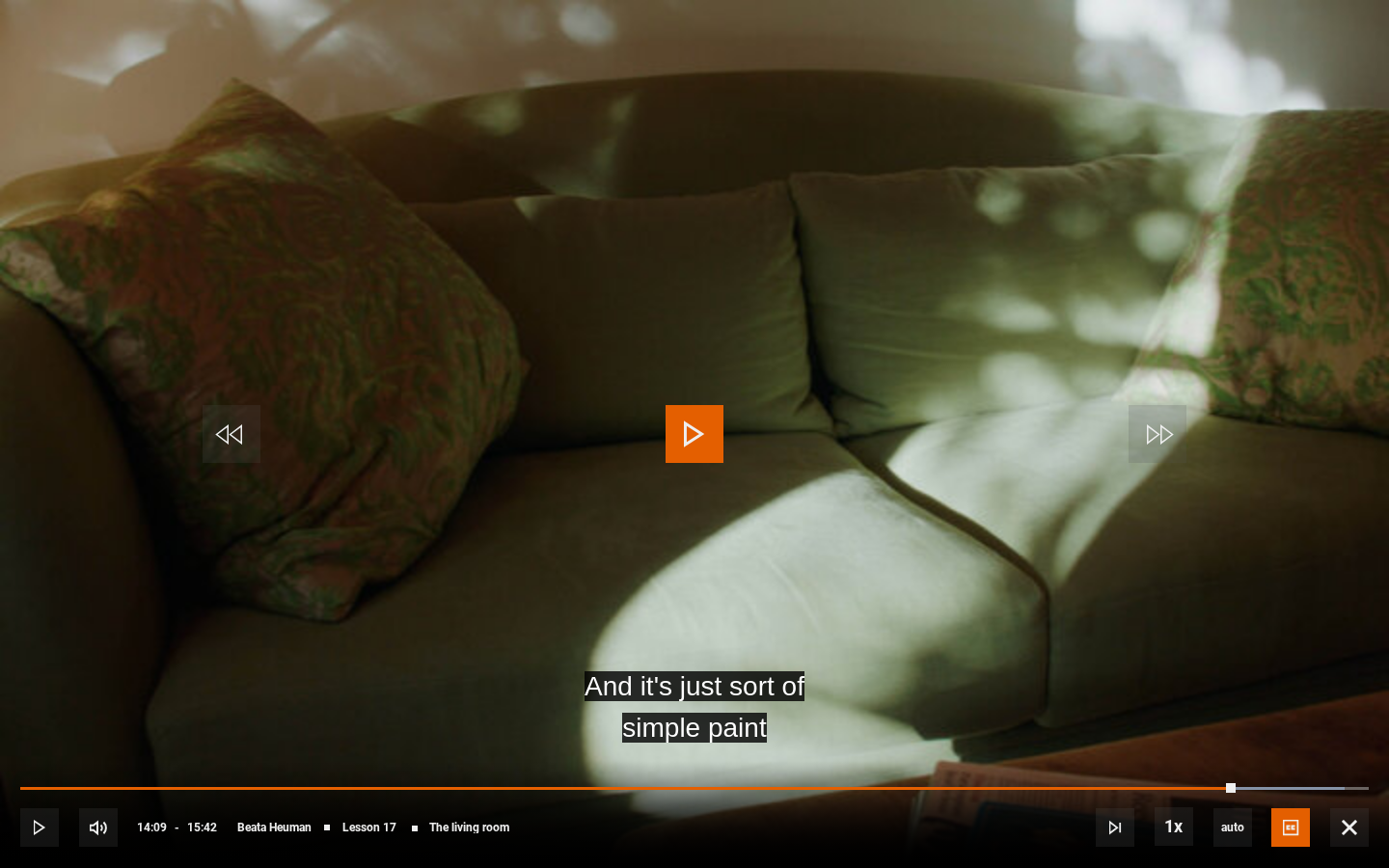 click at bounding box center [694, 434] 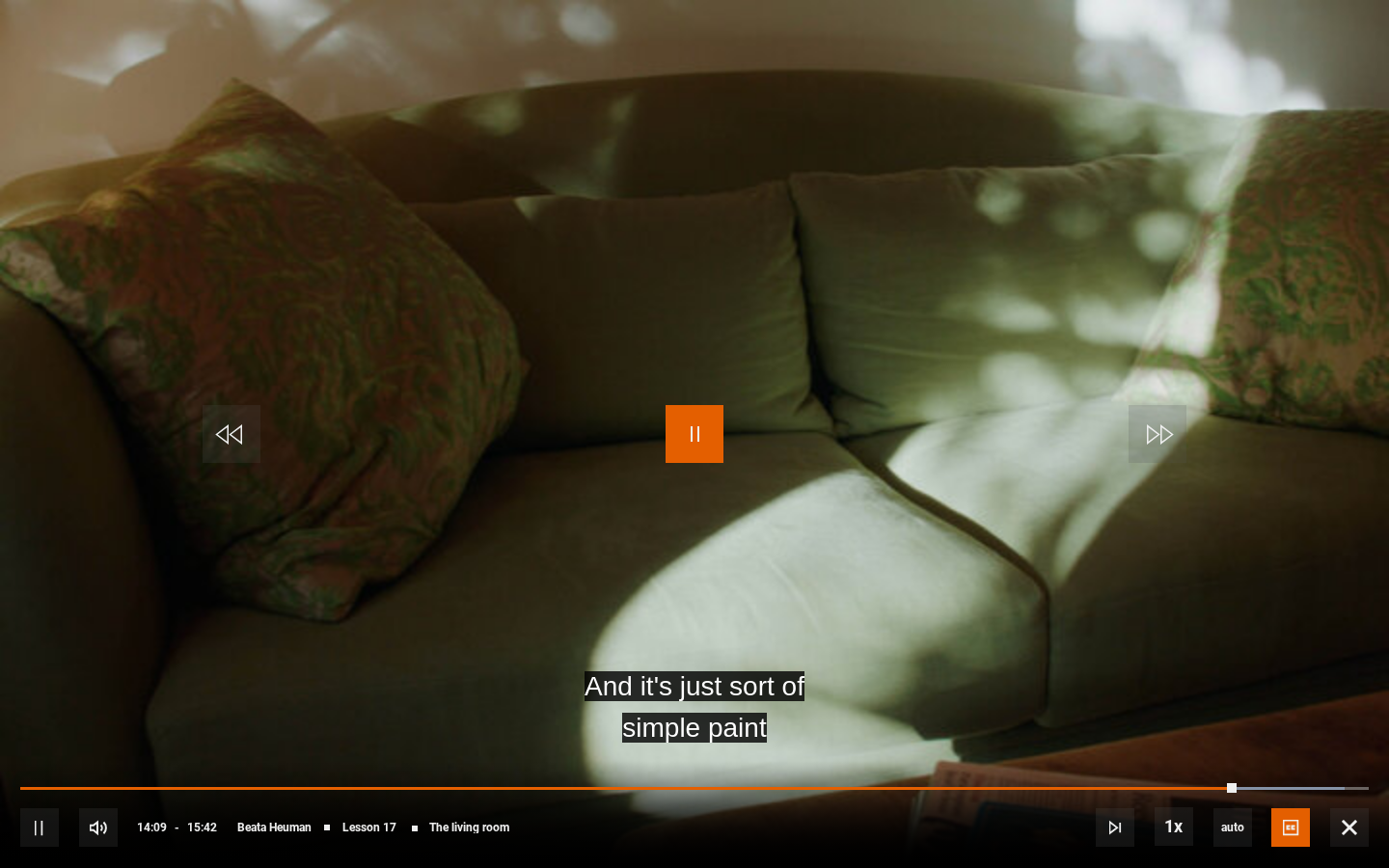 click at bounding box center [694, 434] 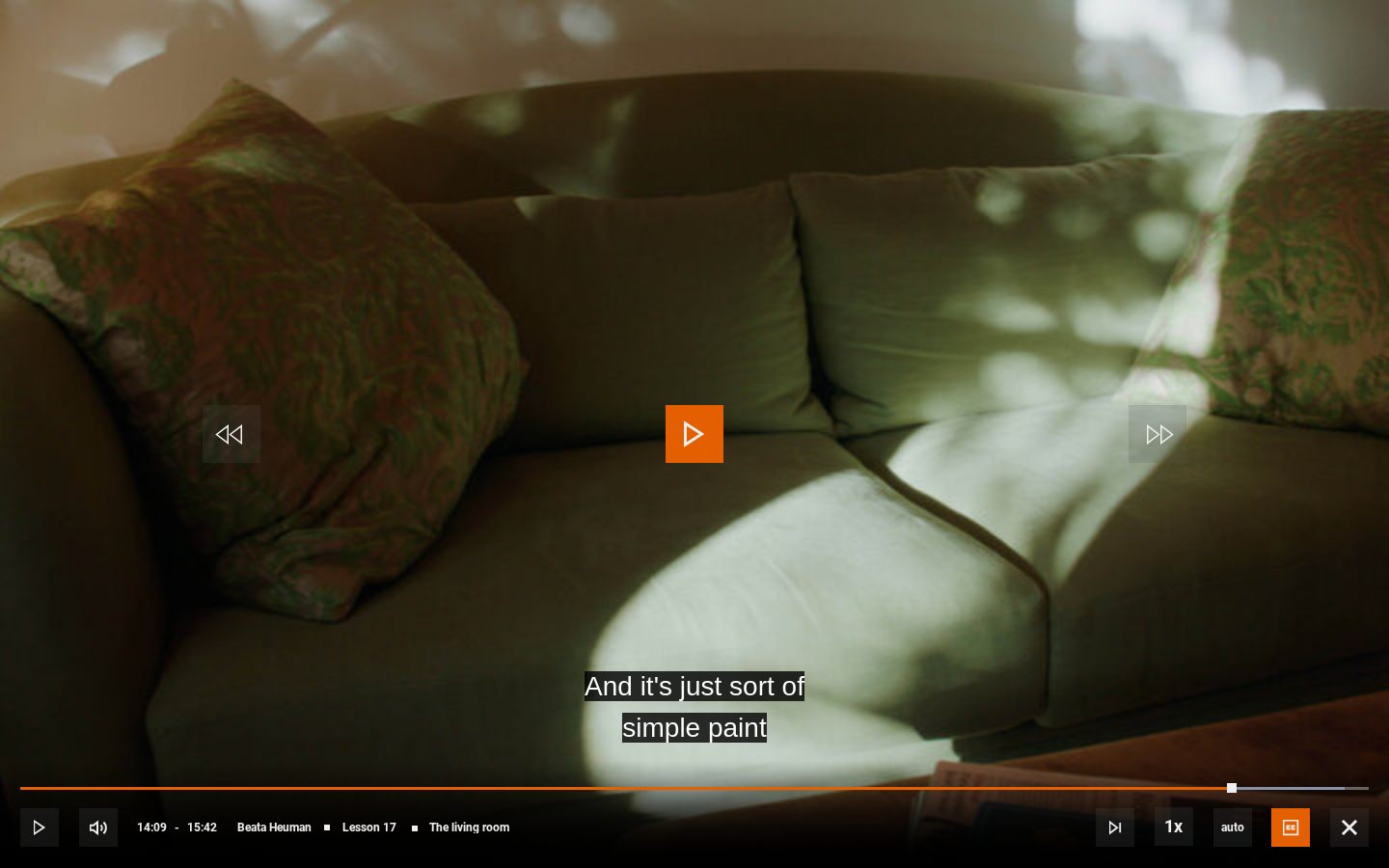 click at bounding box center [694, 434] 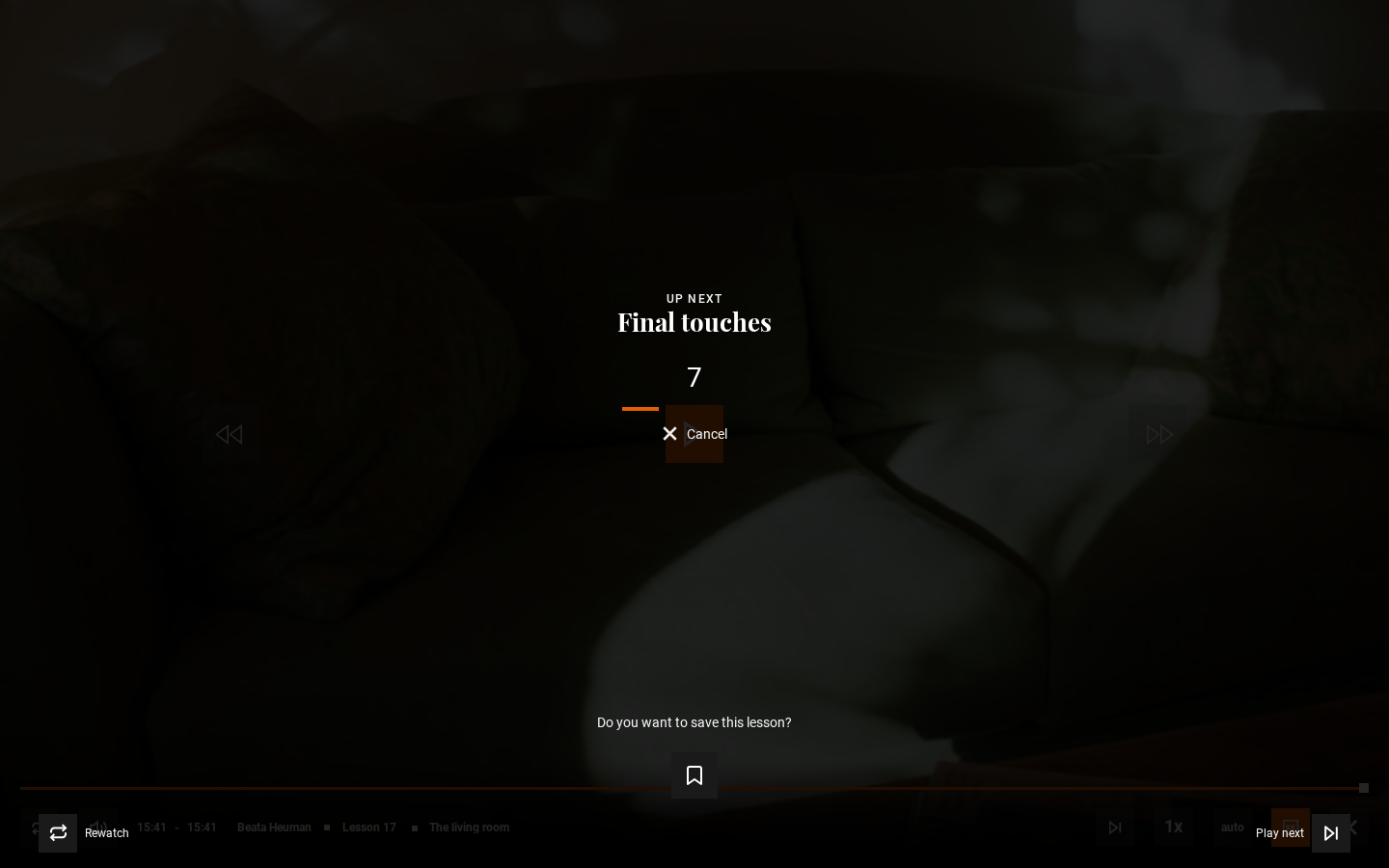 click on "Save lesson" at bounding box center [694, 772] 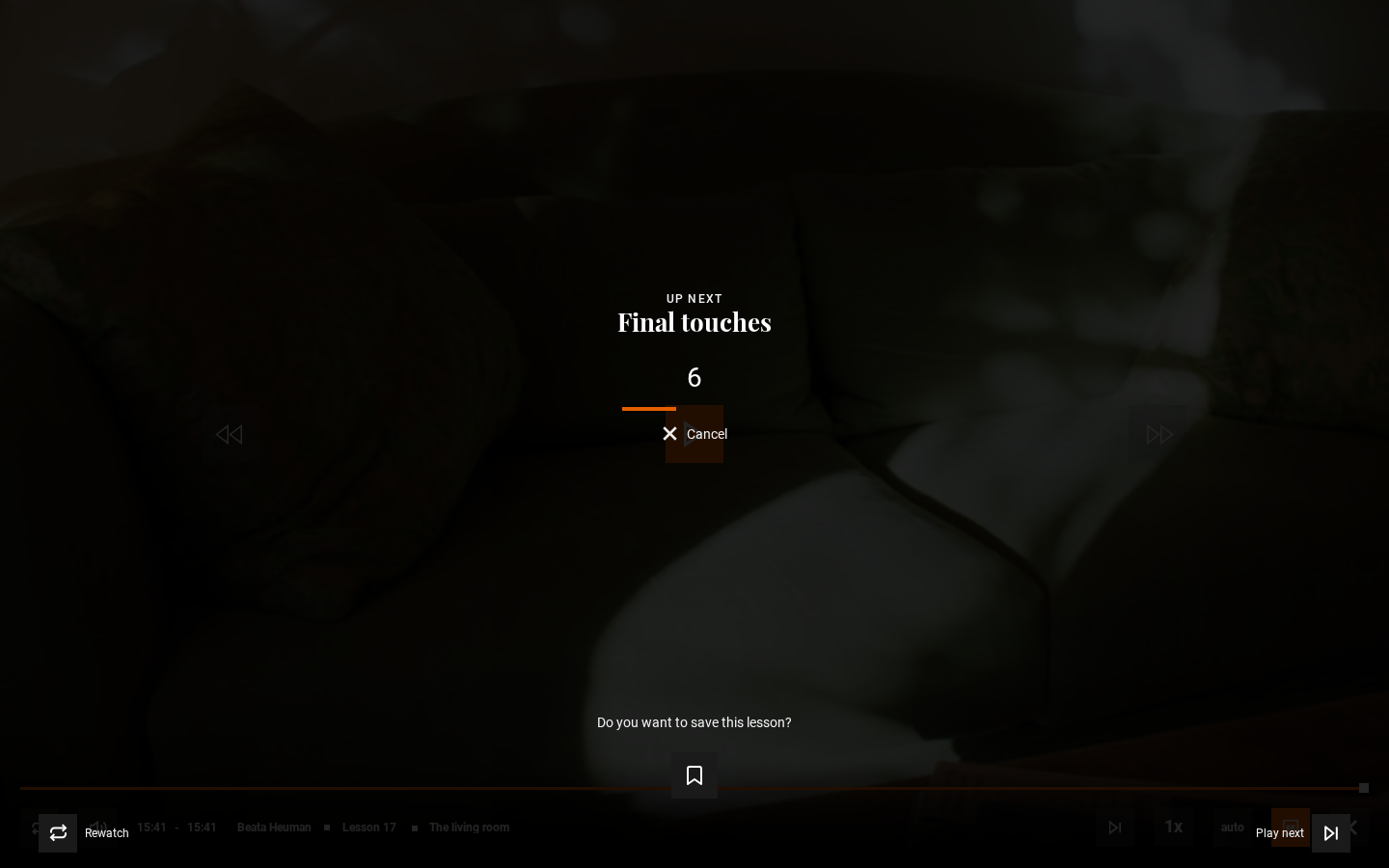 drag, startPoint x: 1367, startPoint y: 786, endPoint x: 1320, endPoint y: 795, distance: 47.853944 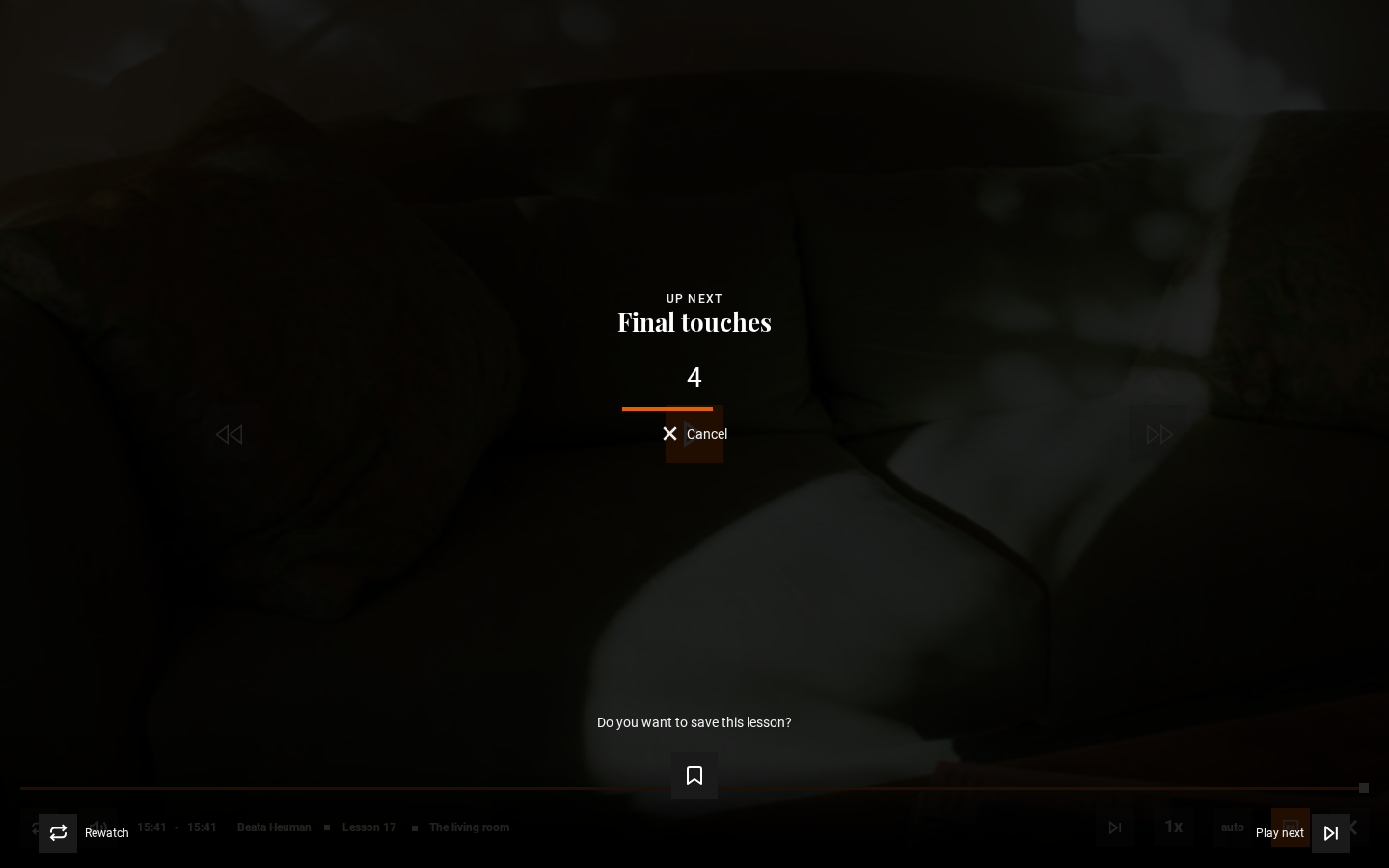 drag, startPoint x: 697, startPoint y: 439, endPoint x: 706, endPoint y: 444, distance: 10.29563 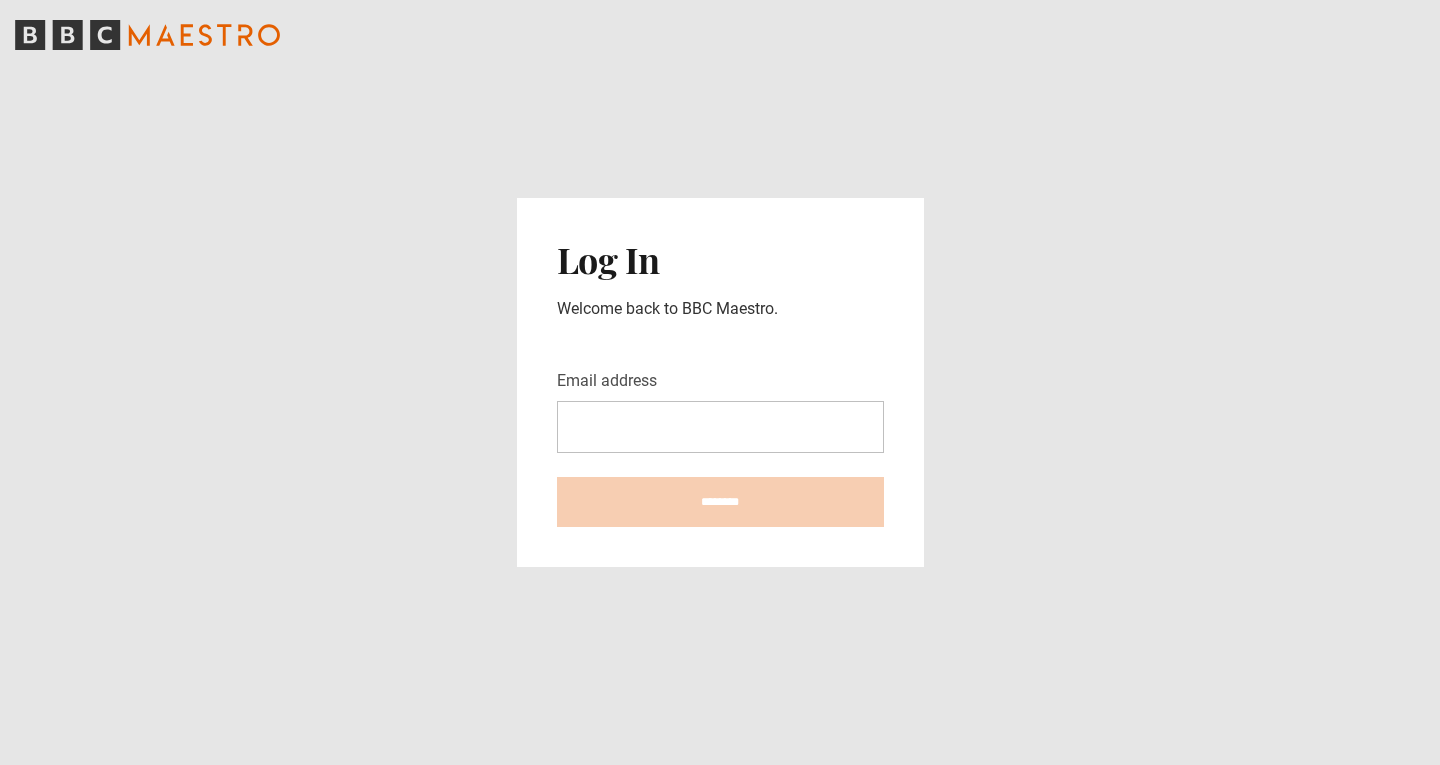 scroll, scrollTop: 0, scrollLeft: 0, axis: both 